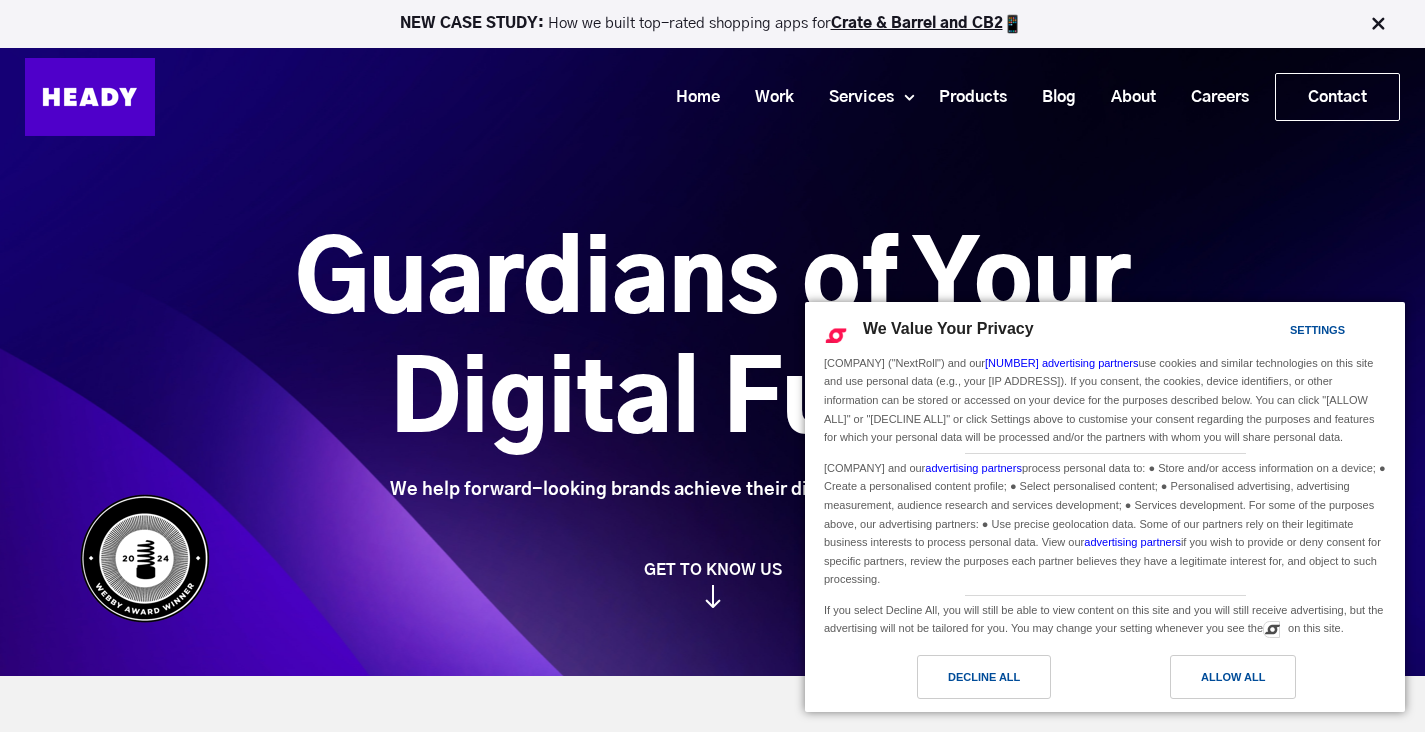 scroll, scrollTop: 0, scrollLeft: 0, axis: both 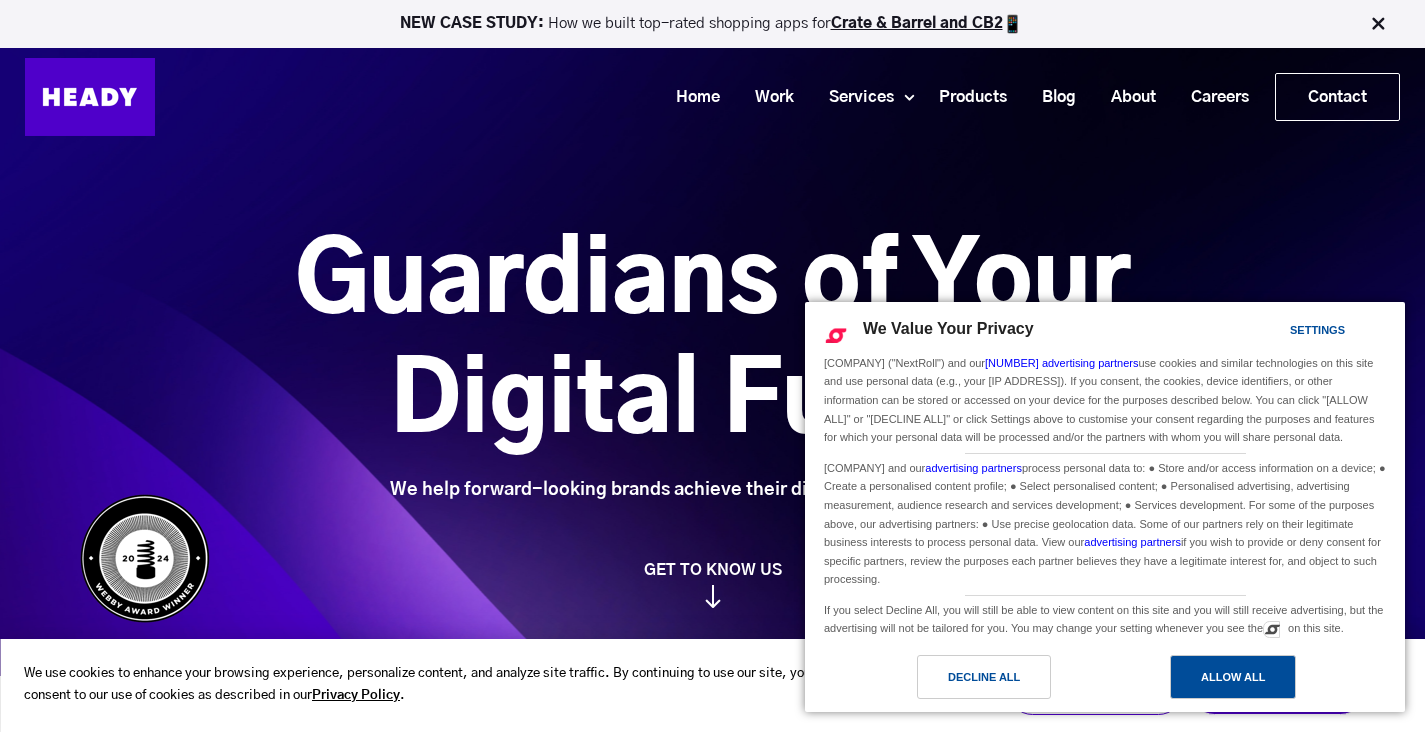 click on "Allow All" at bounding box center [1233, 677] 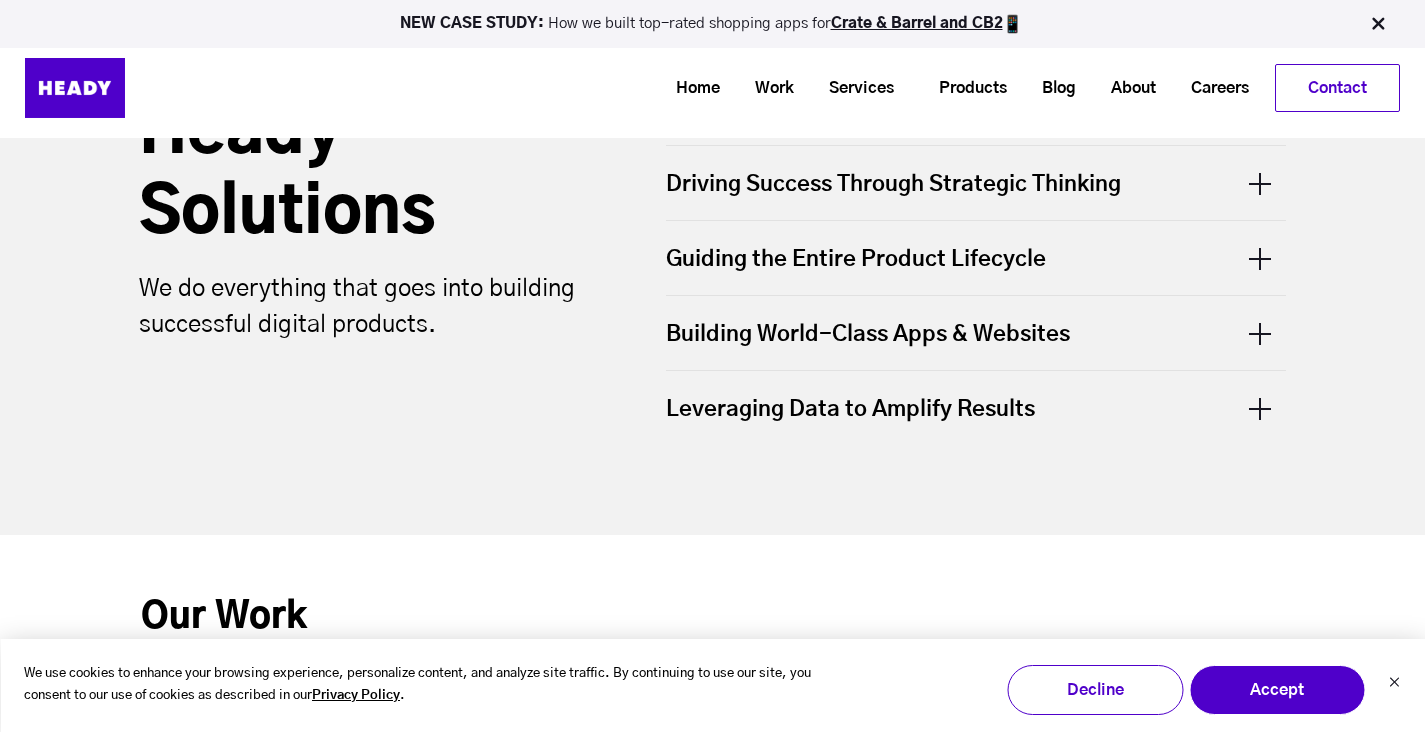 scroll, scrollTop: 694, scrollLeft: 0, axis: vertical 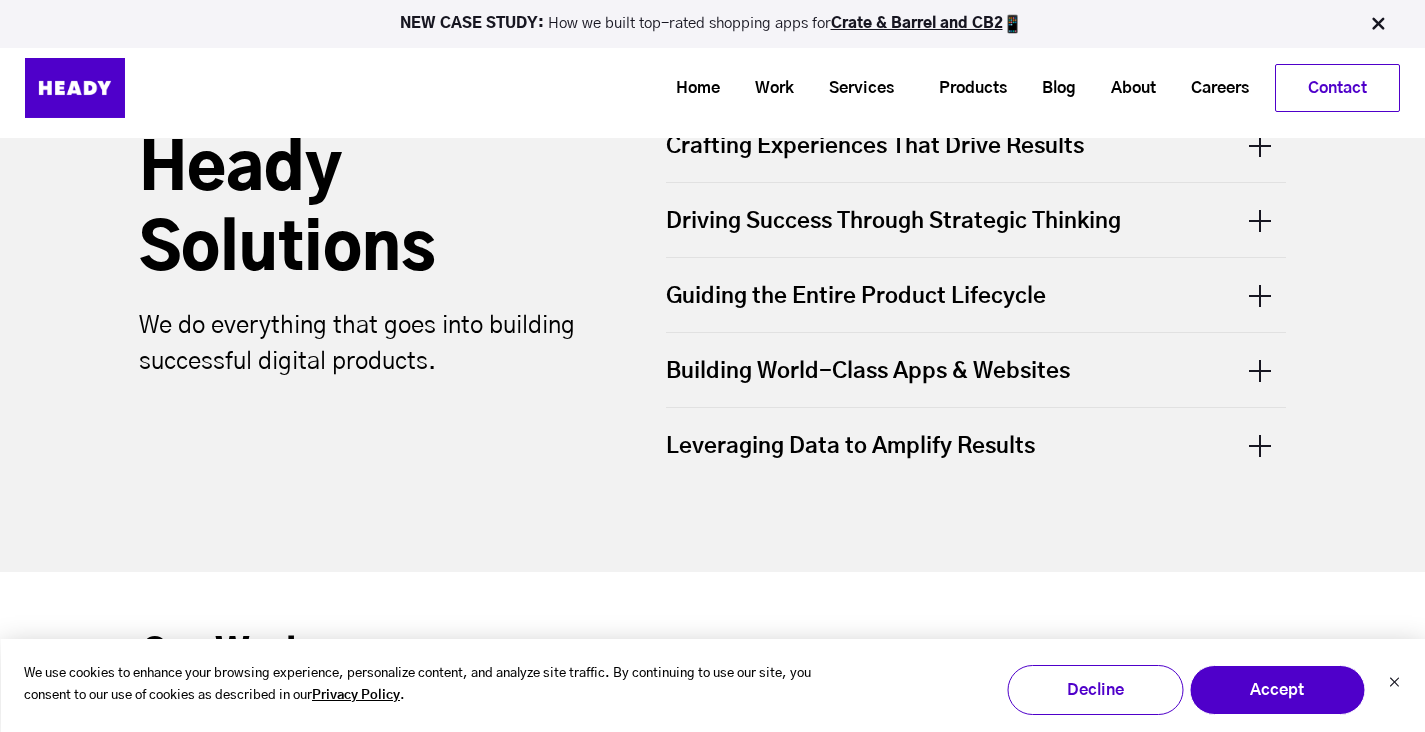 click on "Crafting Experiences That Drive Results" at bounding box center [976, 156] 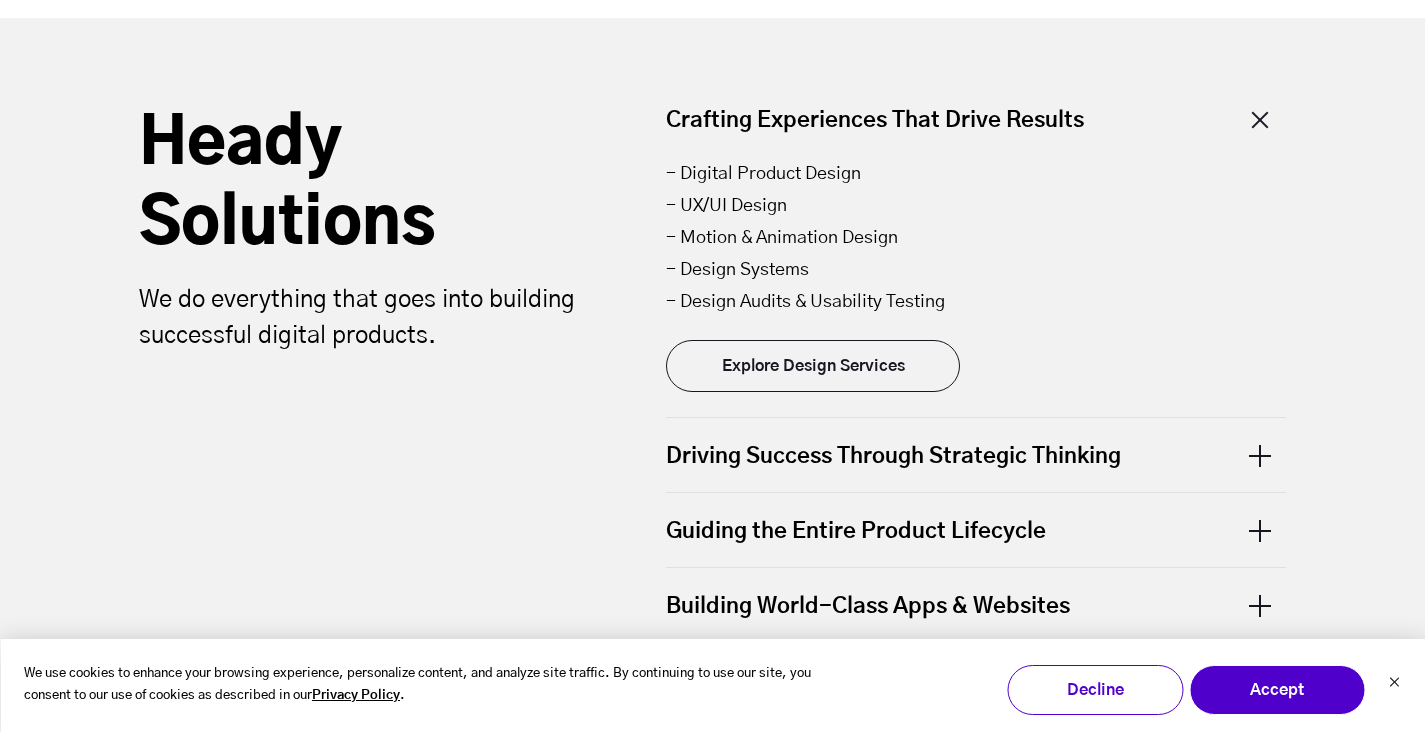 scroll, scrollTop: 870, scrollLeft: 0, axis: vertical 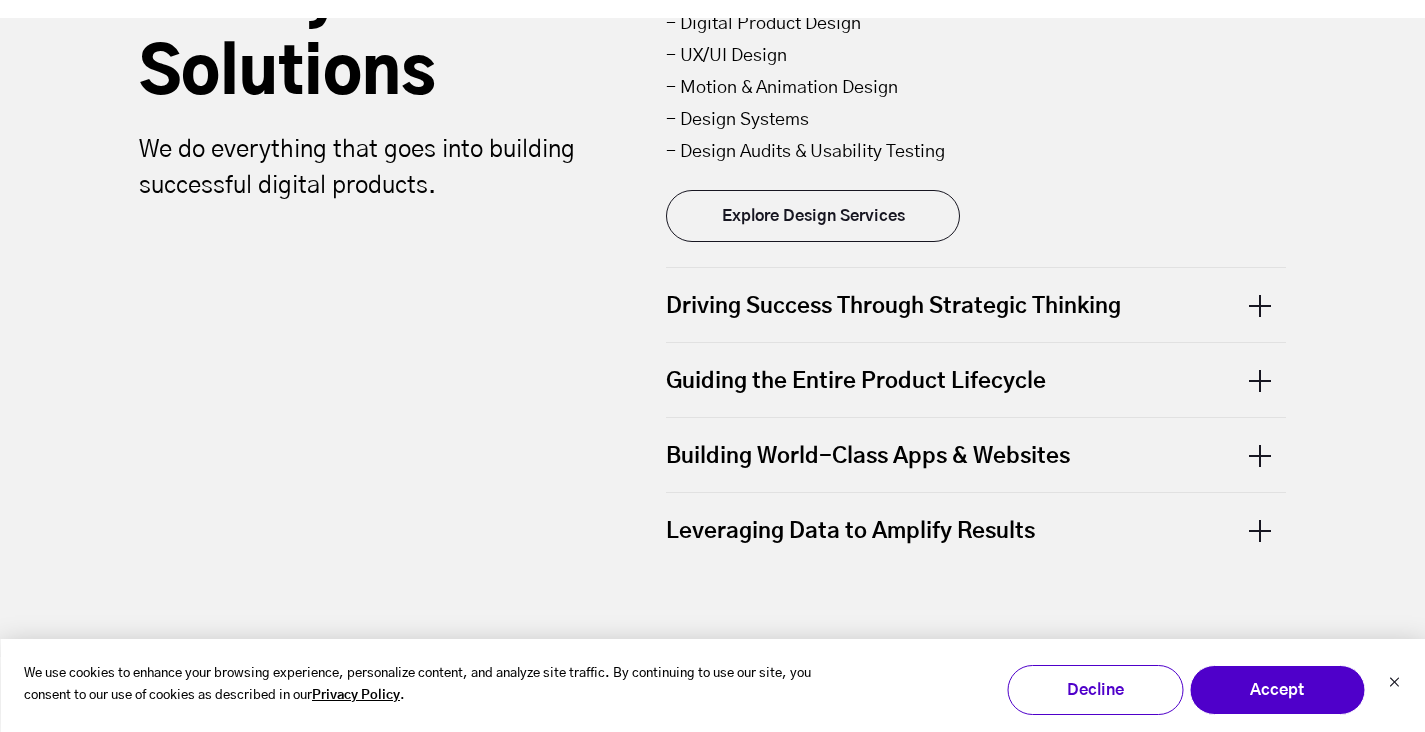 click on "Leveraging Data to Amplify Results" at bounding box center (976, -20) 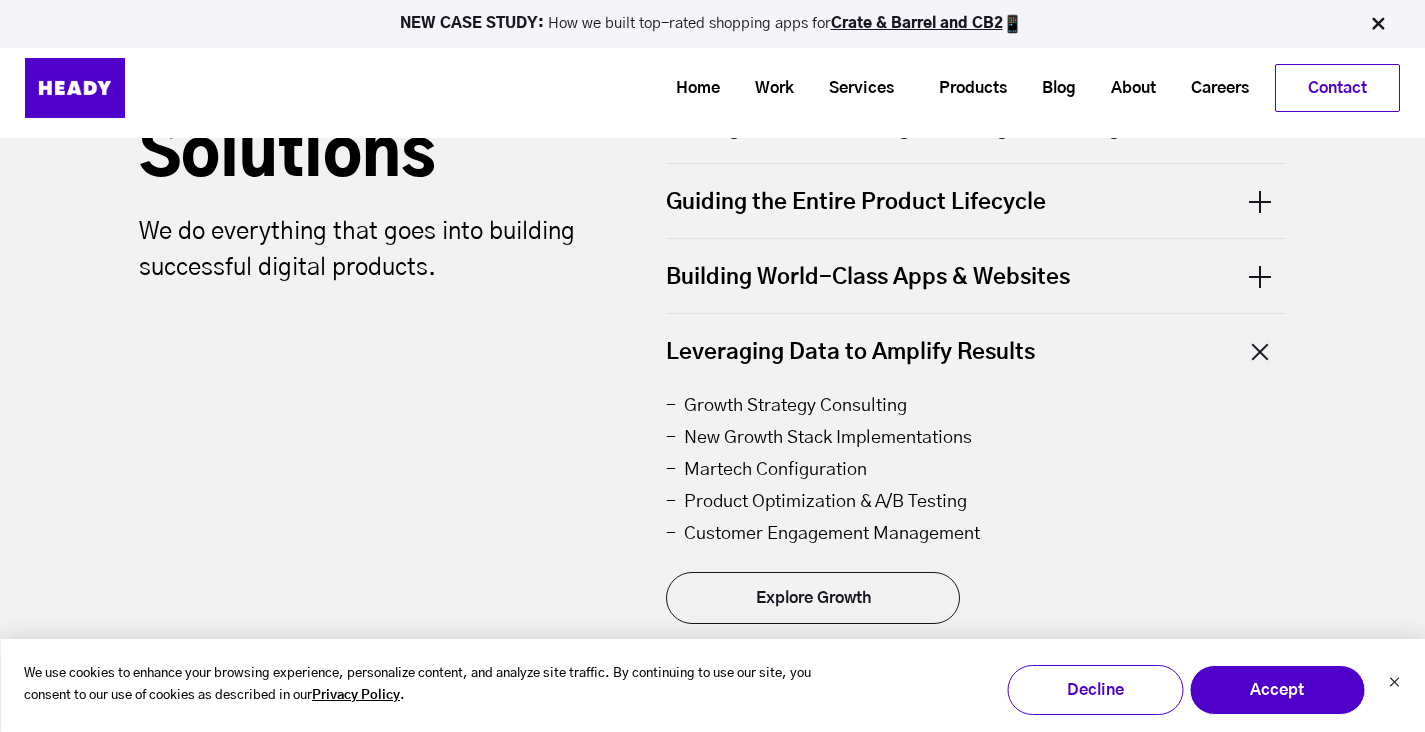 scroll, scrollTop: 757, scrollLeft: 0, axis: vertical 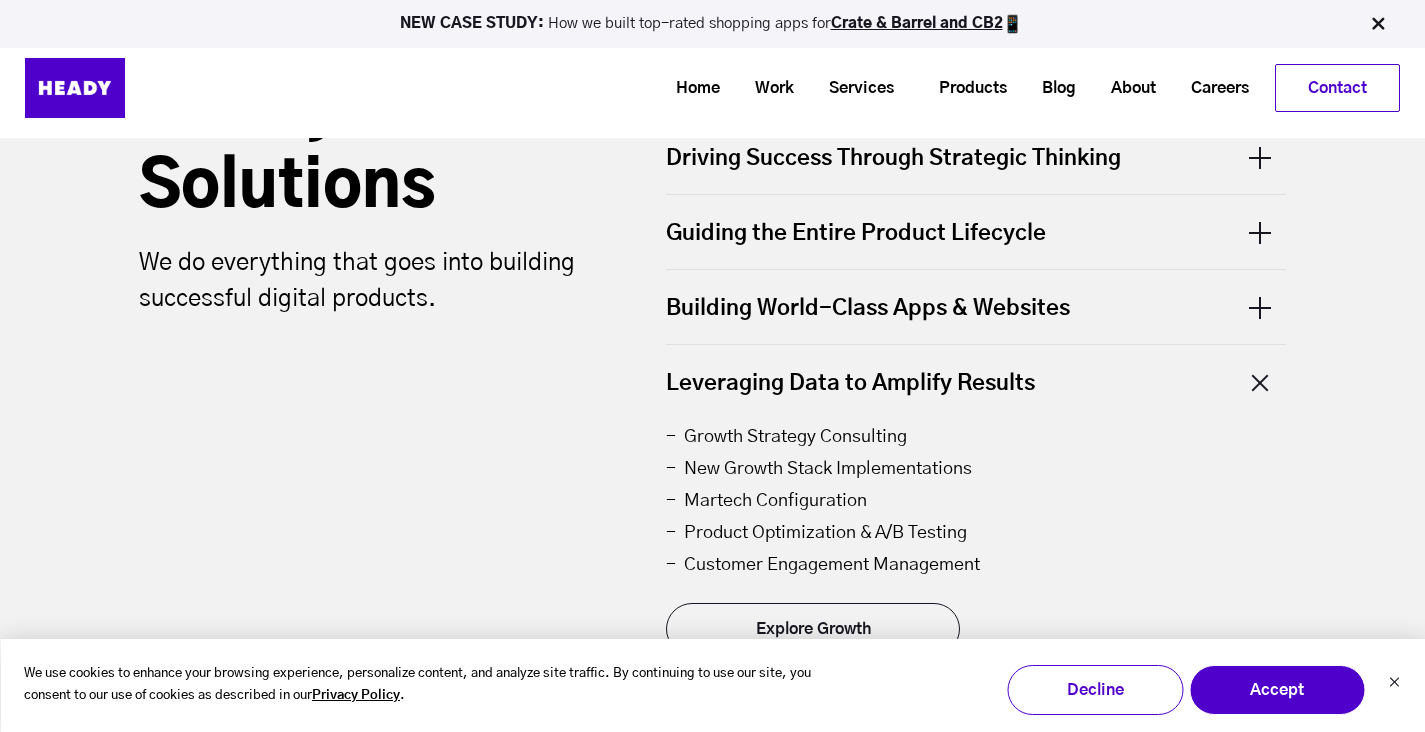 click on "Building World-Class Apps & Websites" at bounding box center (976, 93) 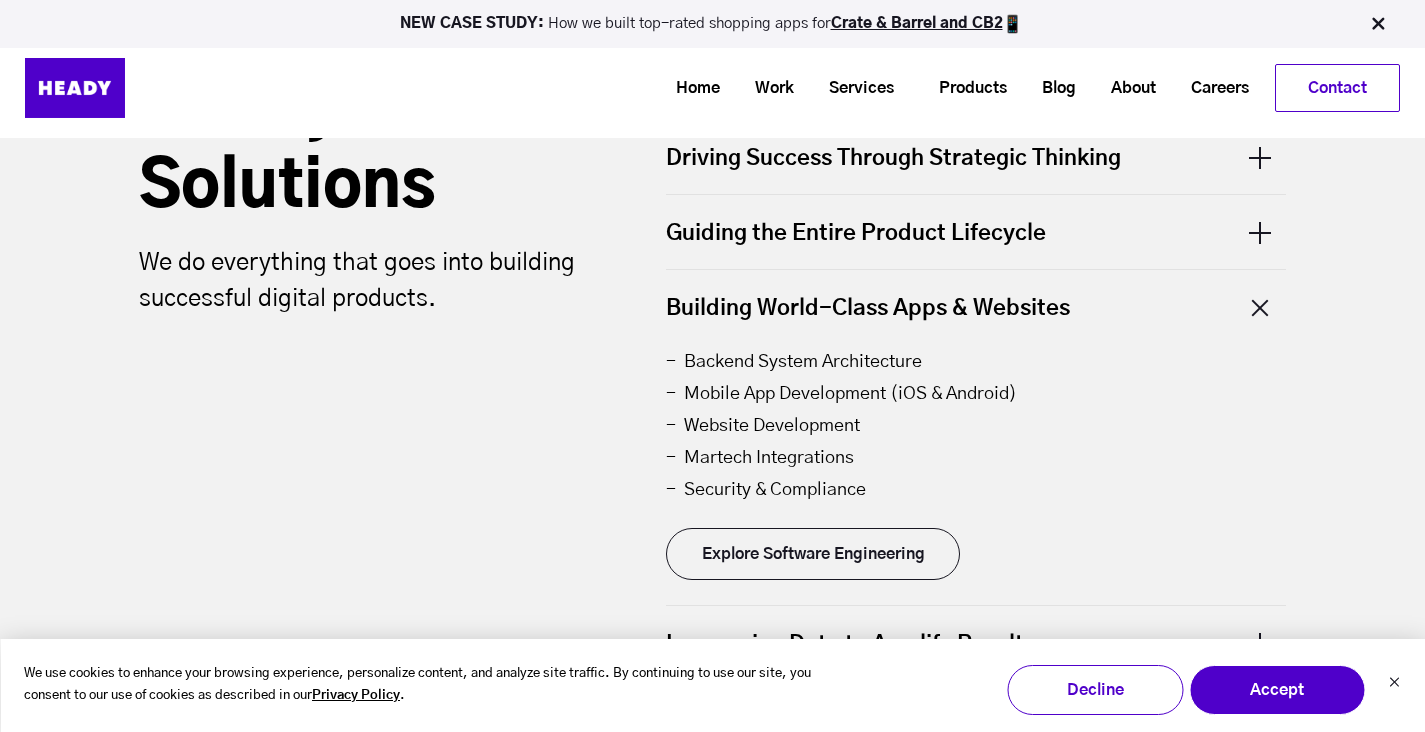click on "Guiding the Entire Product Lifecycle" at bounding box center (976, 93) 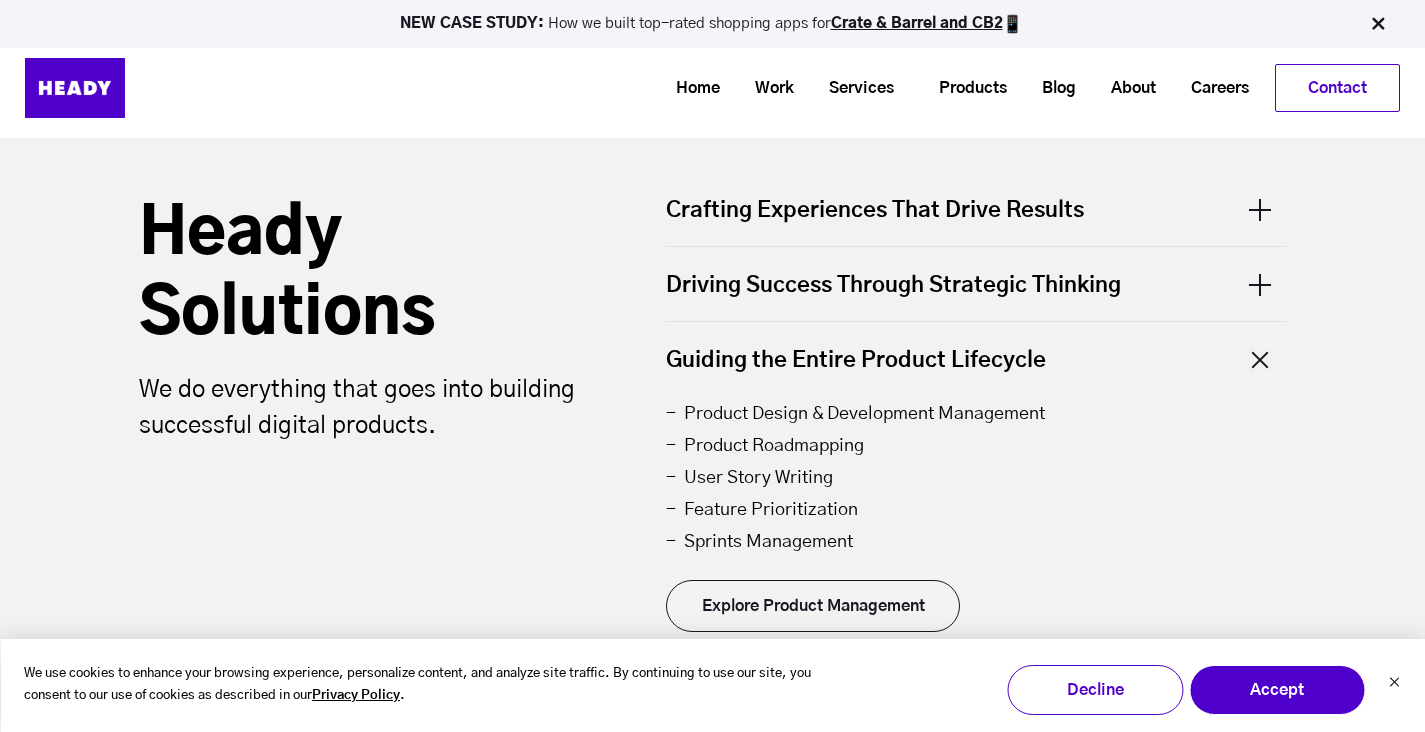 scroll, scrollTop: 513, scrollLeft: 0, axis: vertical 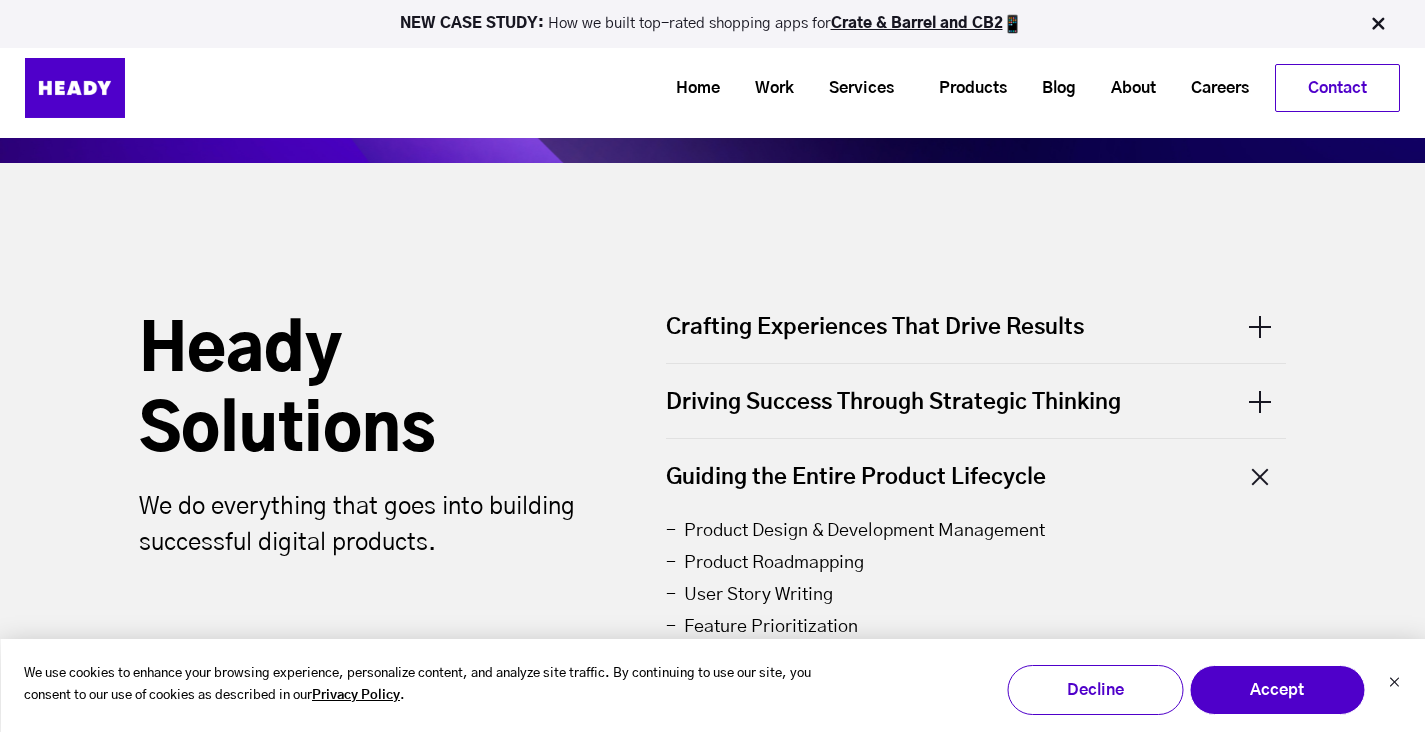 click on "Guiding the Entire Product Lifecycle" at bounding box center (976, 476) 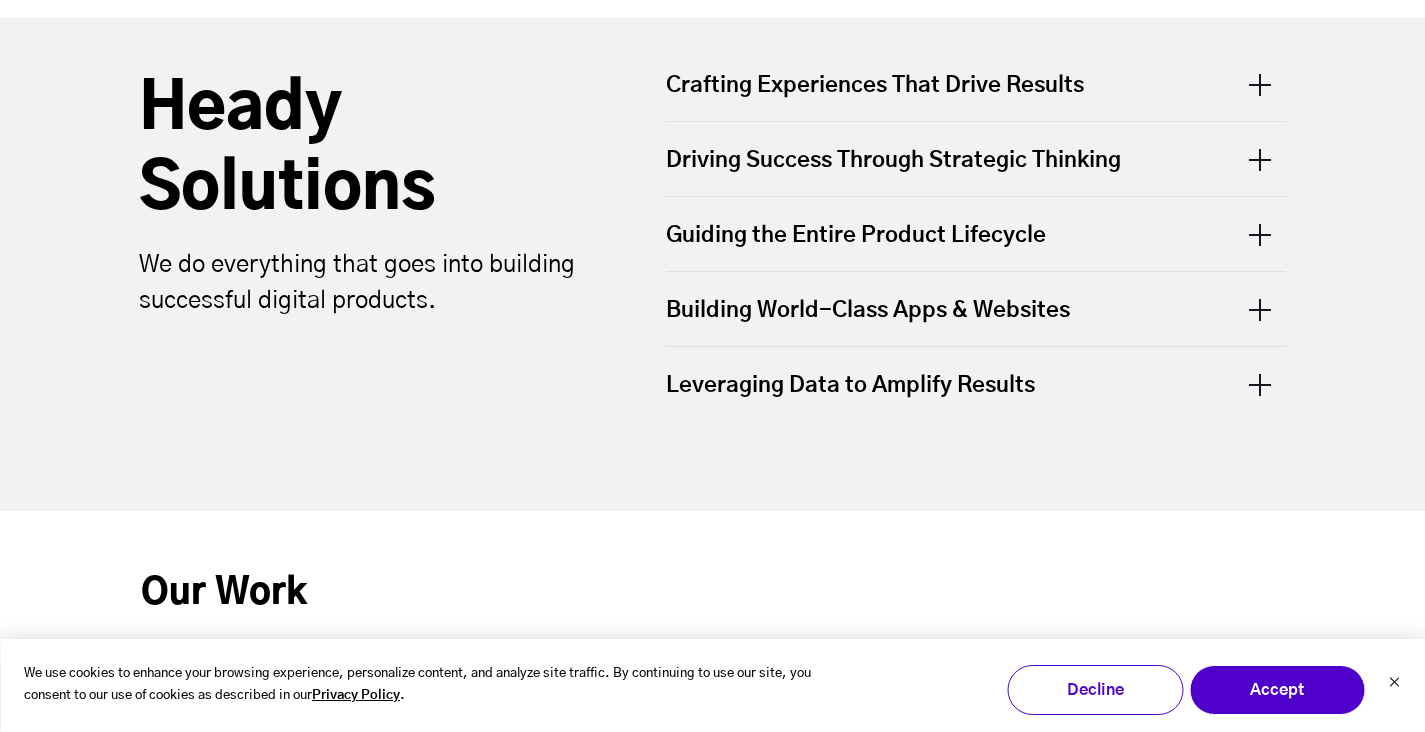 scroll, scrollTop: 752, scrollLeft: 0, axis: vertical 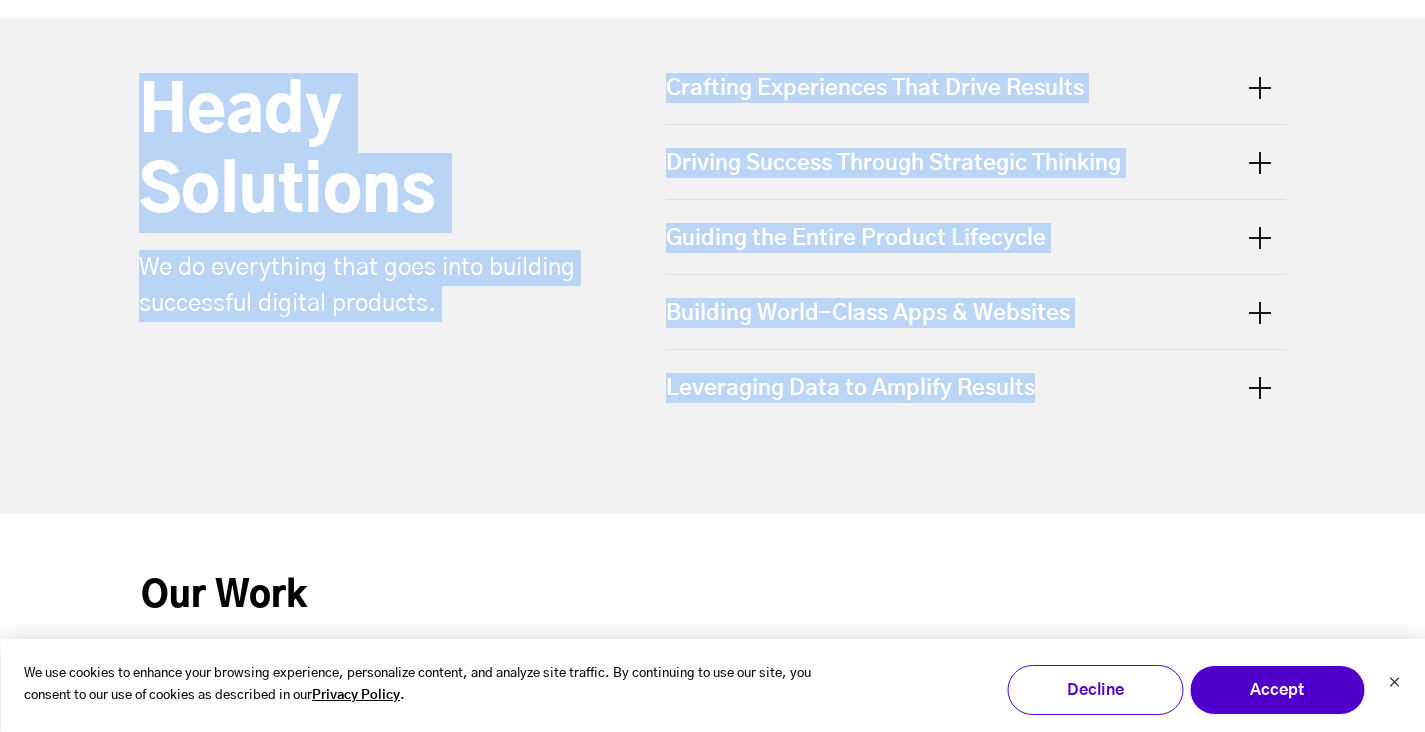 drag, startPoint x: 1279, startPoint y: 429, endPoint x: 129, endPoint y: 96, distance: 1197.2422 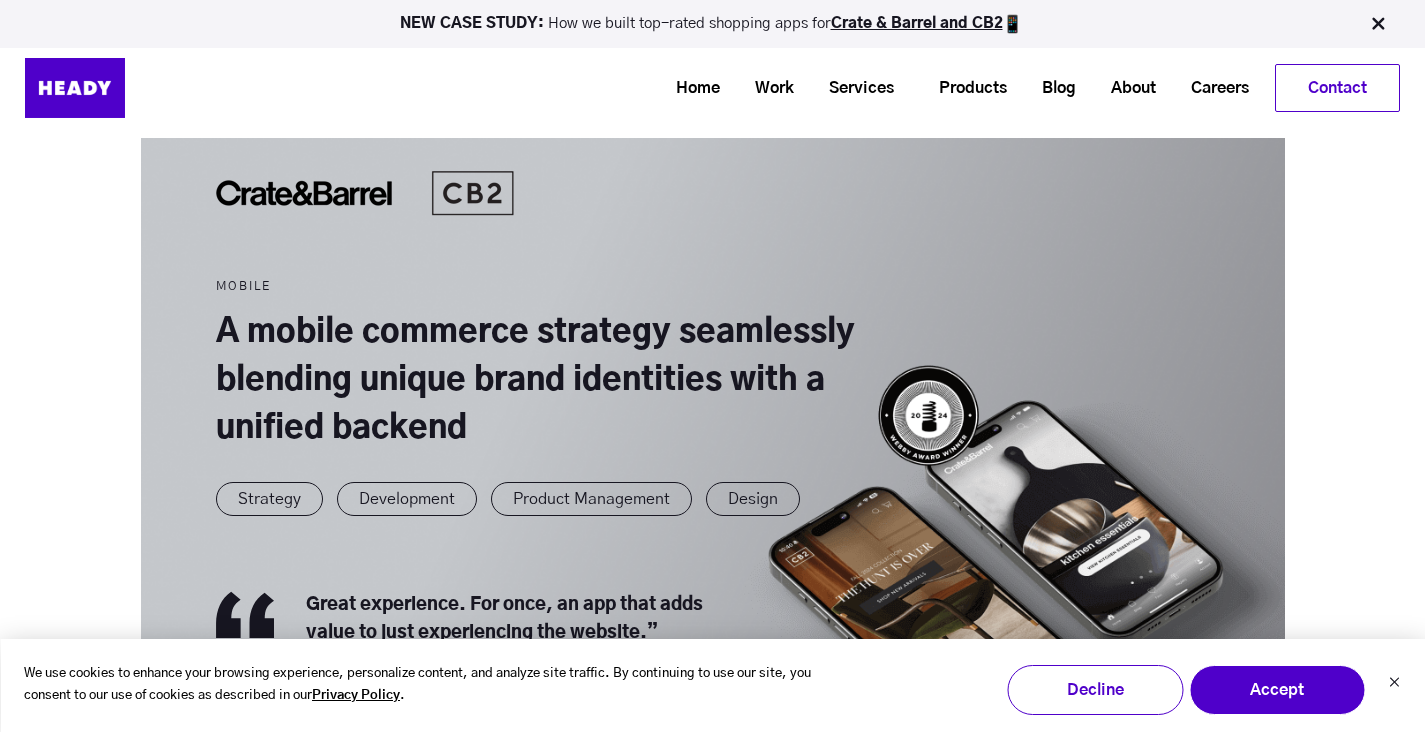 scroll, scrollTop: 1289, scrollLeft: 0, axis: vertical 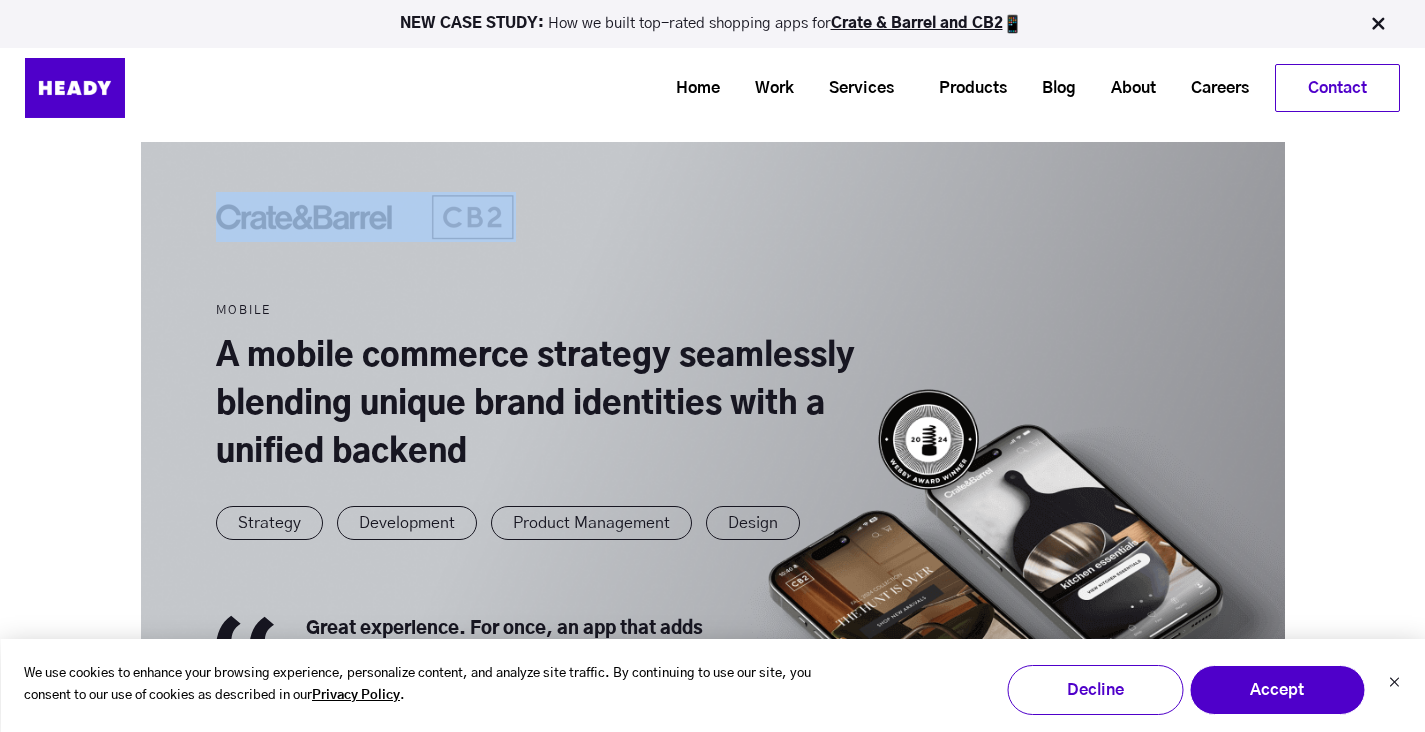 drag, startPoint x: 127, startPoint y: 293, endPoint x: 537, endPoint y: 463, distance: 443.84683 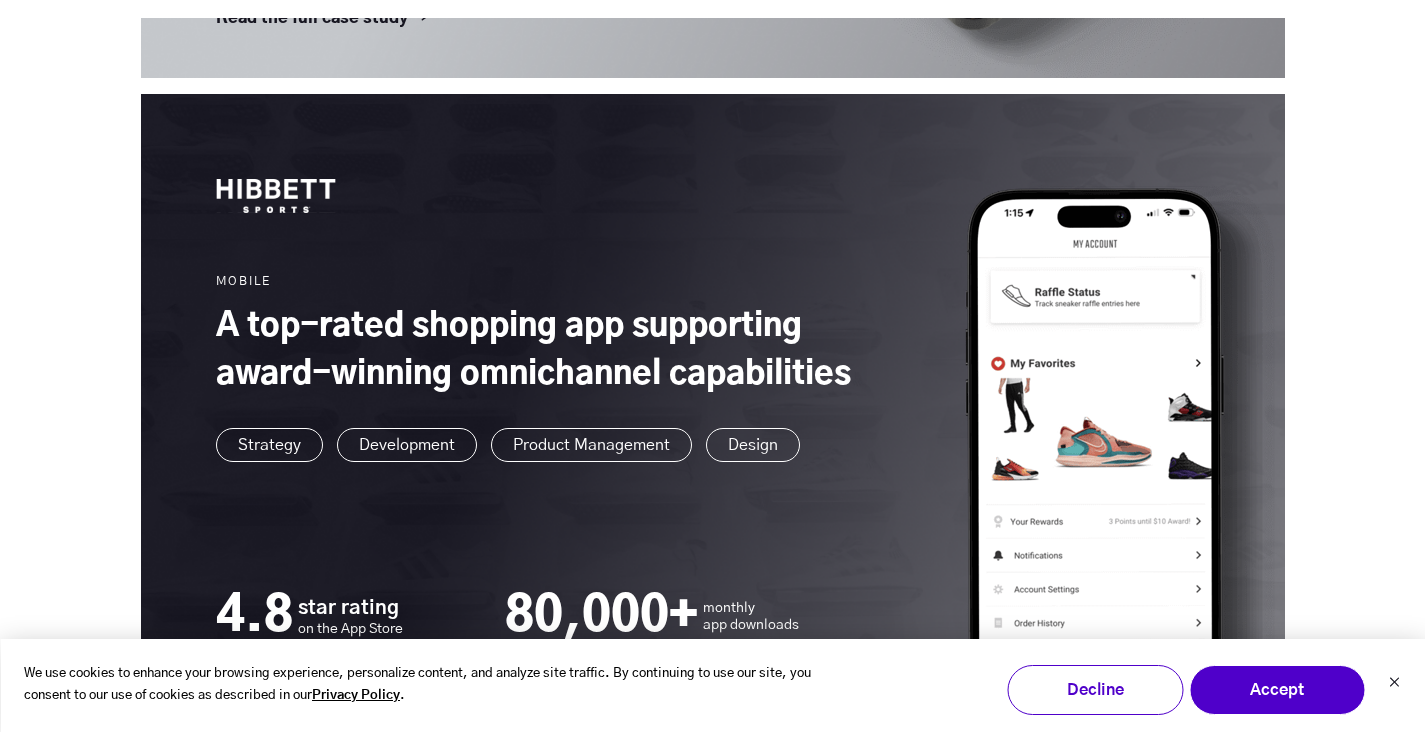 scroll, scrollTop: 2045, scrollLeft: 0, axis: vertical 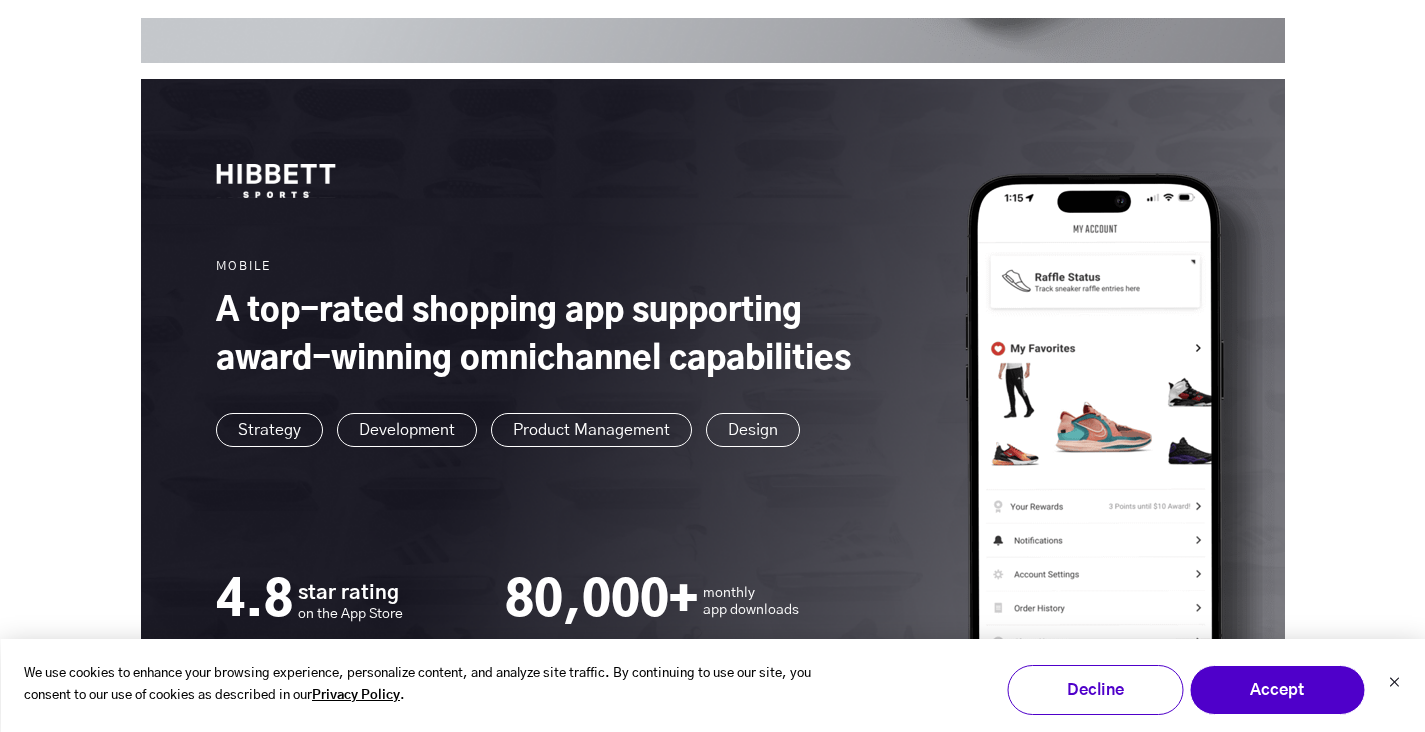 click at bounding box center [713, 428] 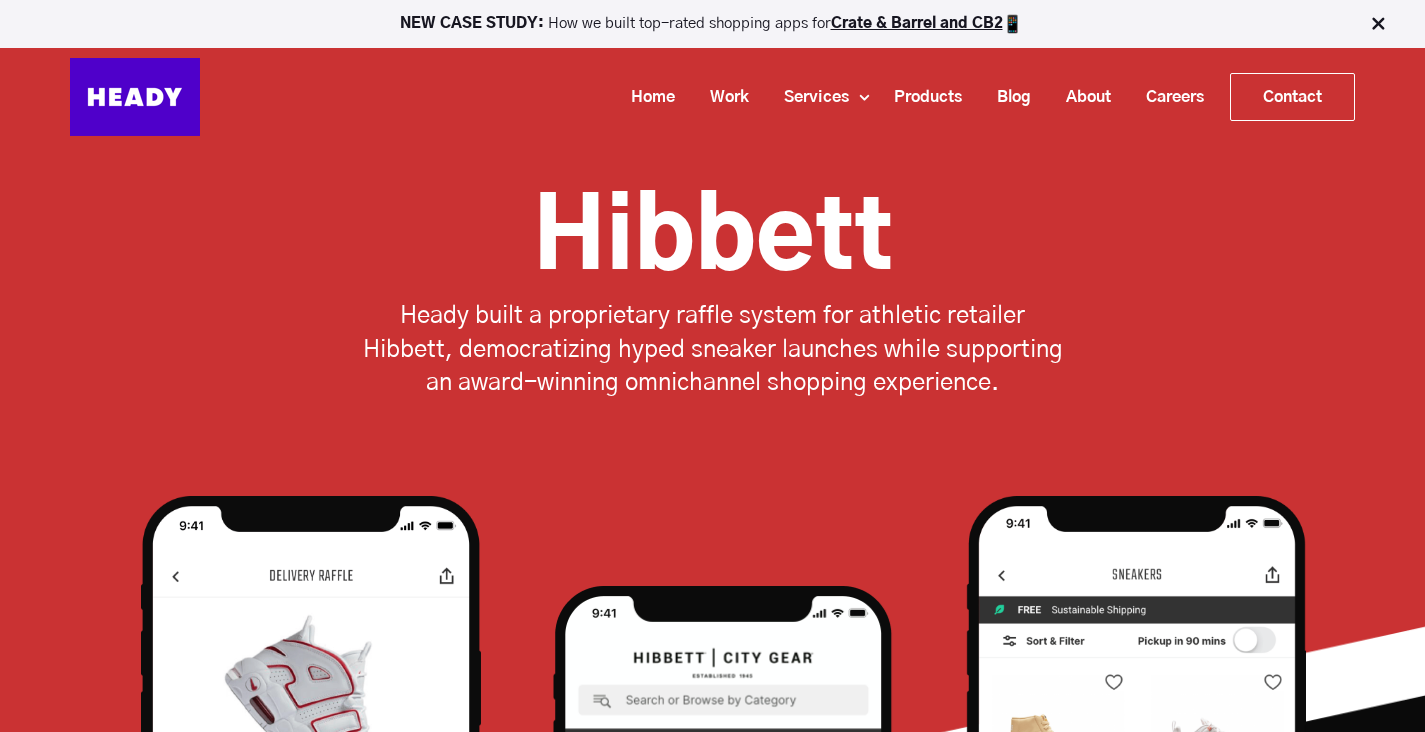 scroll, scrollTop: 0, scrollLeft: 0, axis: both 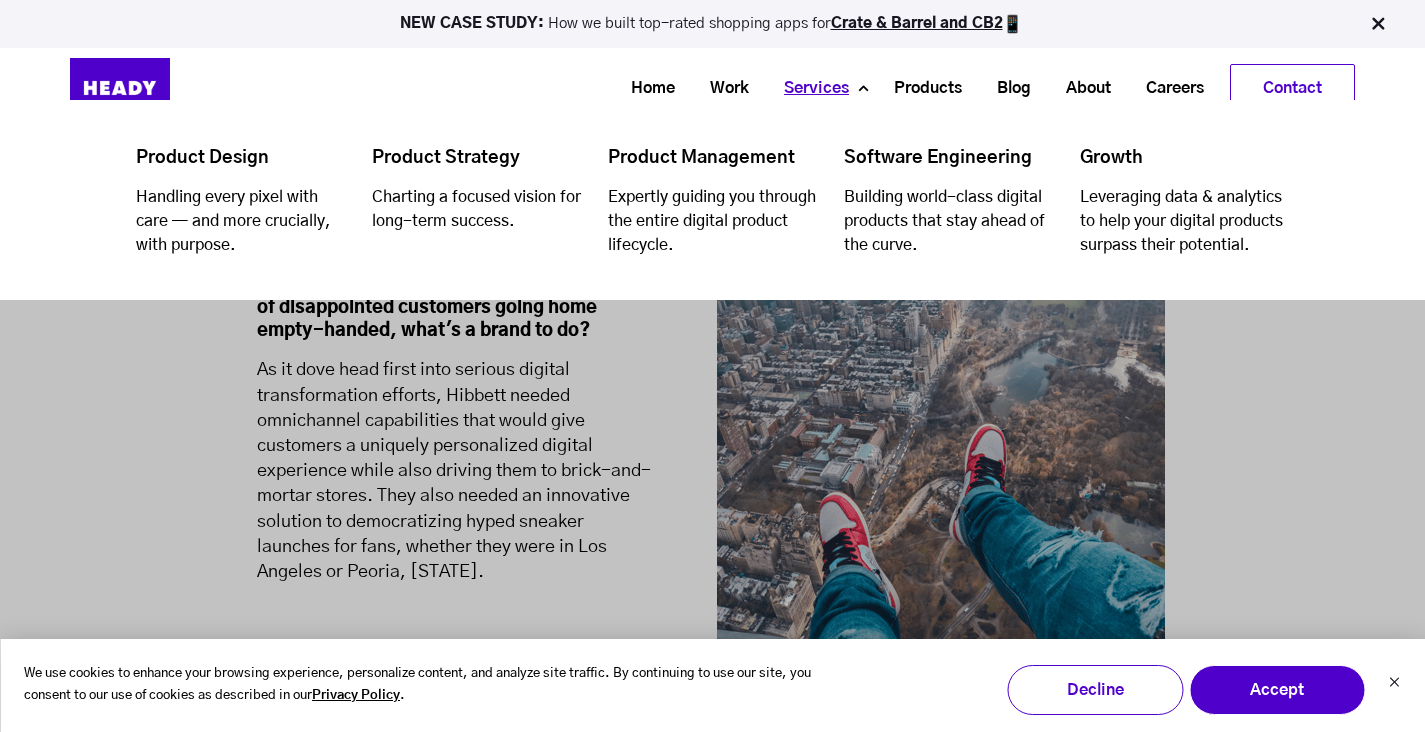 click on "Services" at bounding box center [809, 88] 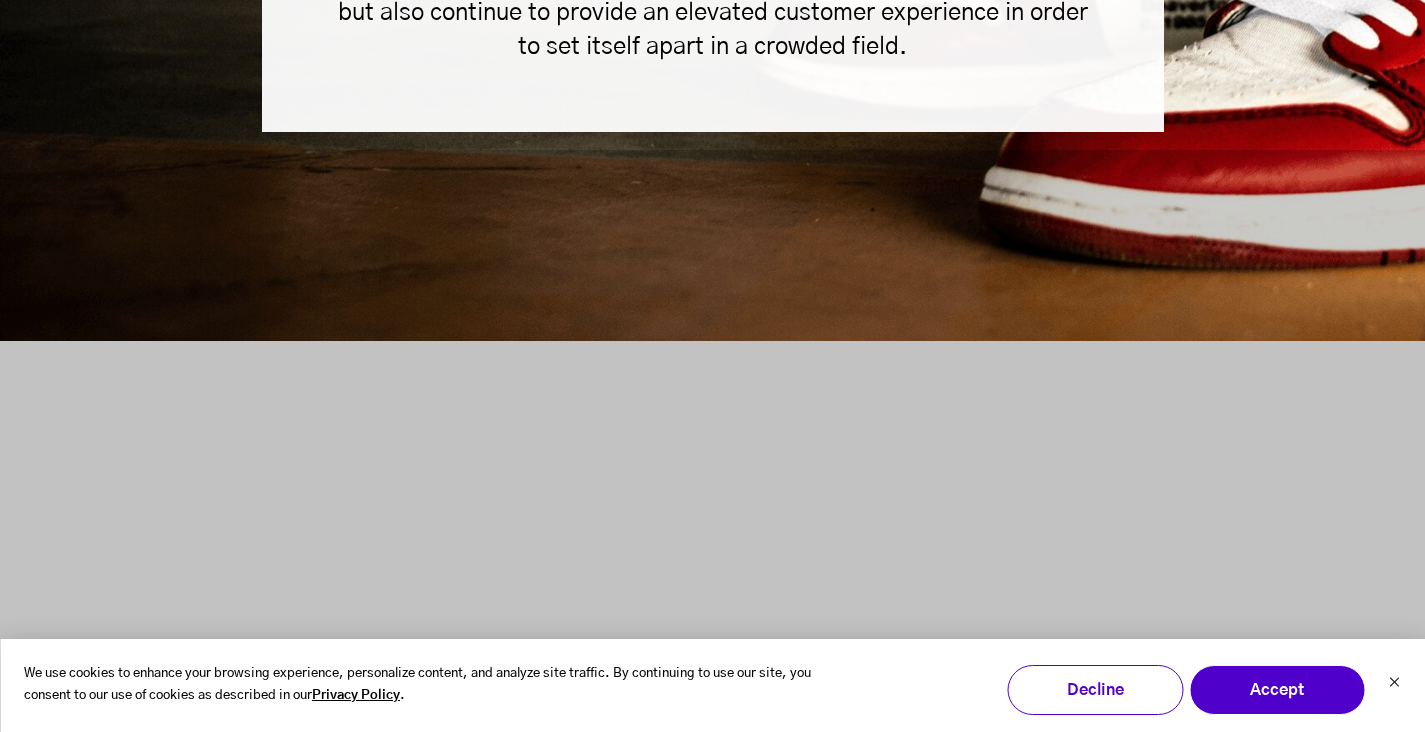 scroll, scrollTop: 0, scrollLeft: 0, axis: both 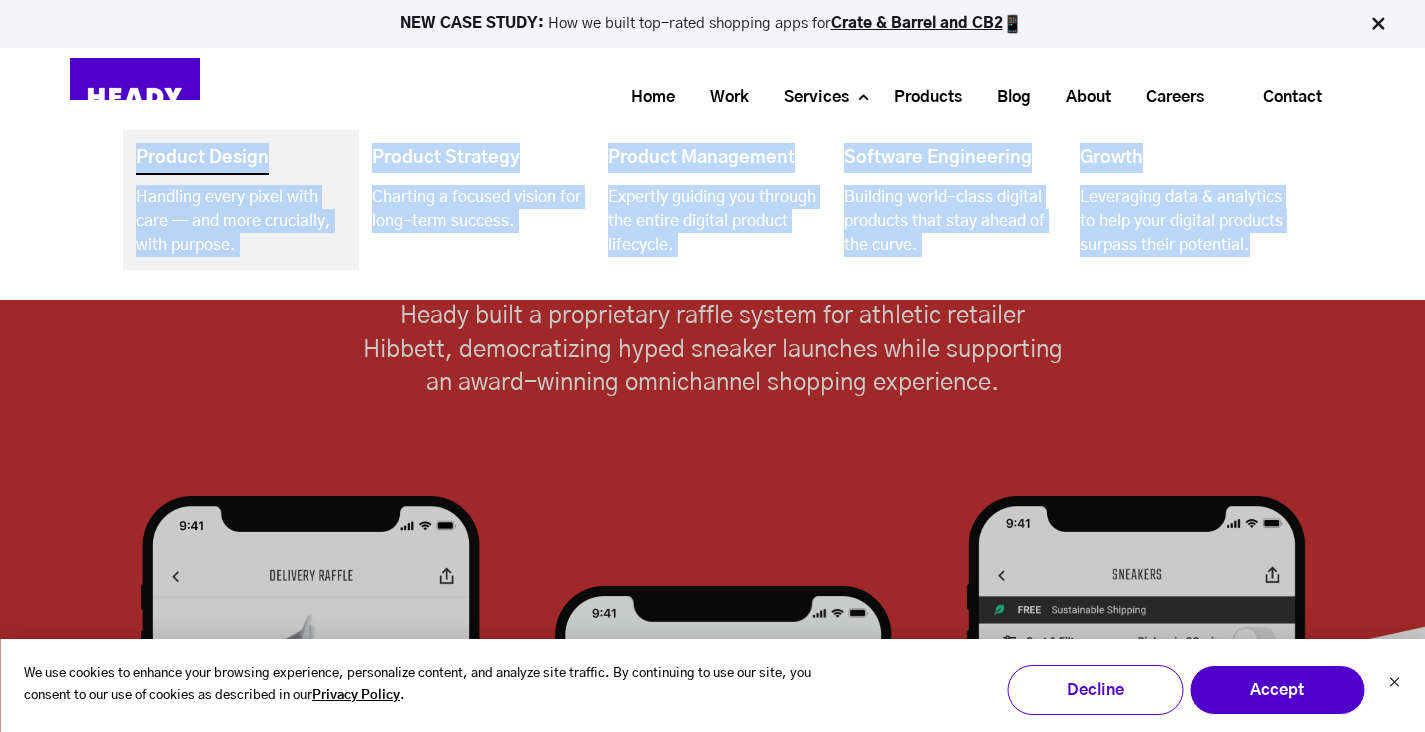 copy on "Product Design
Handling every pixel with care — and more crucially, with purpose.
Product Strategy
Charting a focused vision for long-term success.
Product Management
Expertly guiding you through the entire digital product lifecycle.
Software Engineering
Building world-class digital products that stay ahead of the curve.
Growth
Leveraging data & analytics to help your digital products surpass their potential." 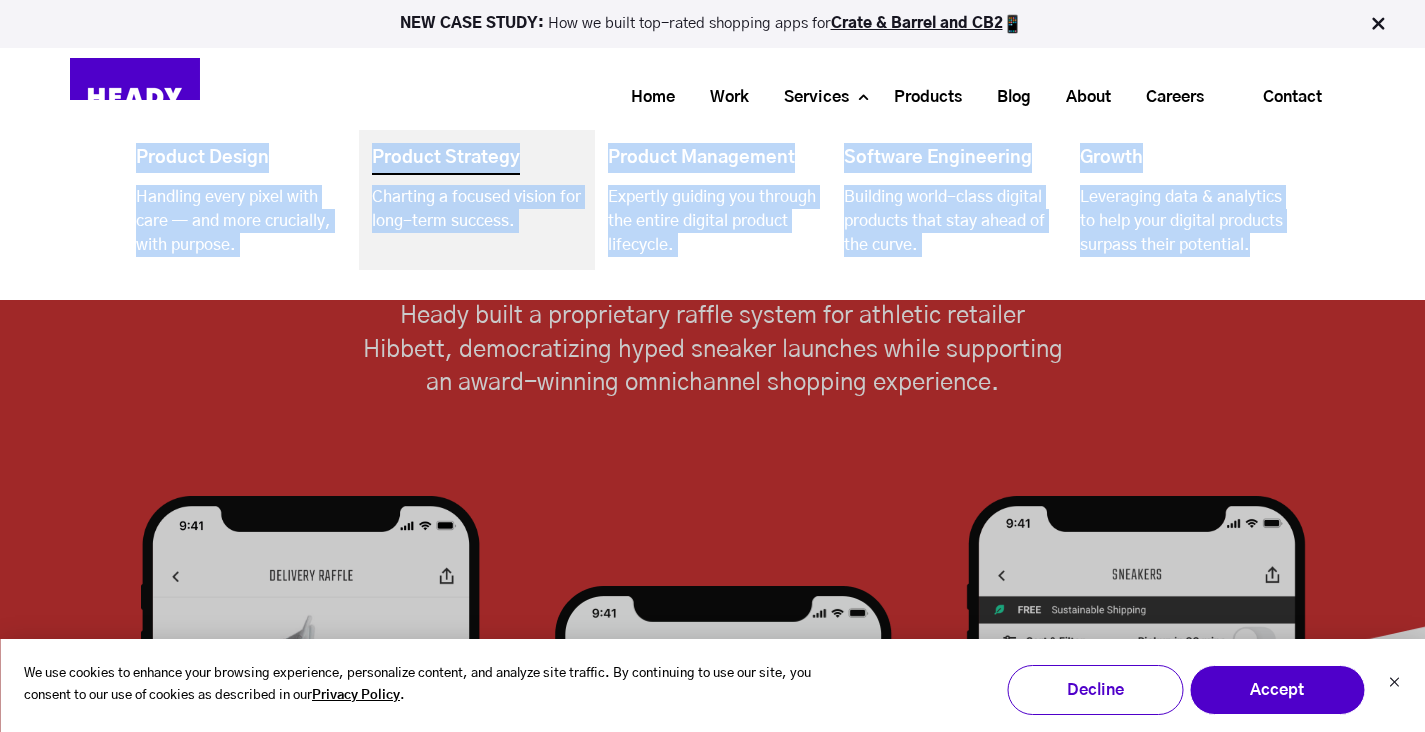 click at bounding box center (477, 200) 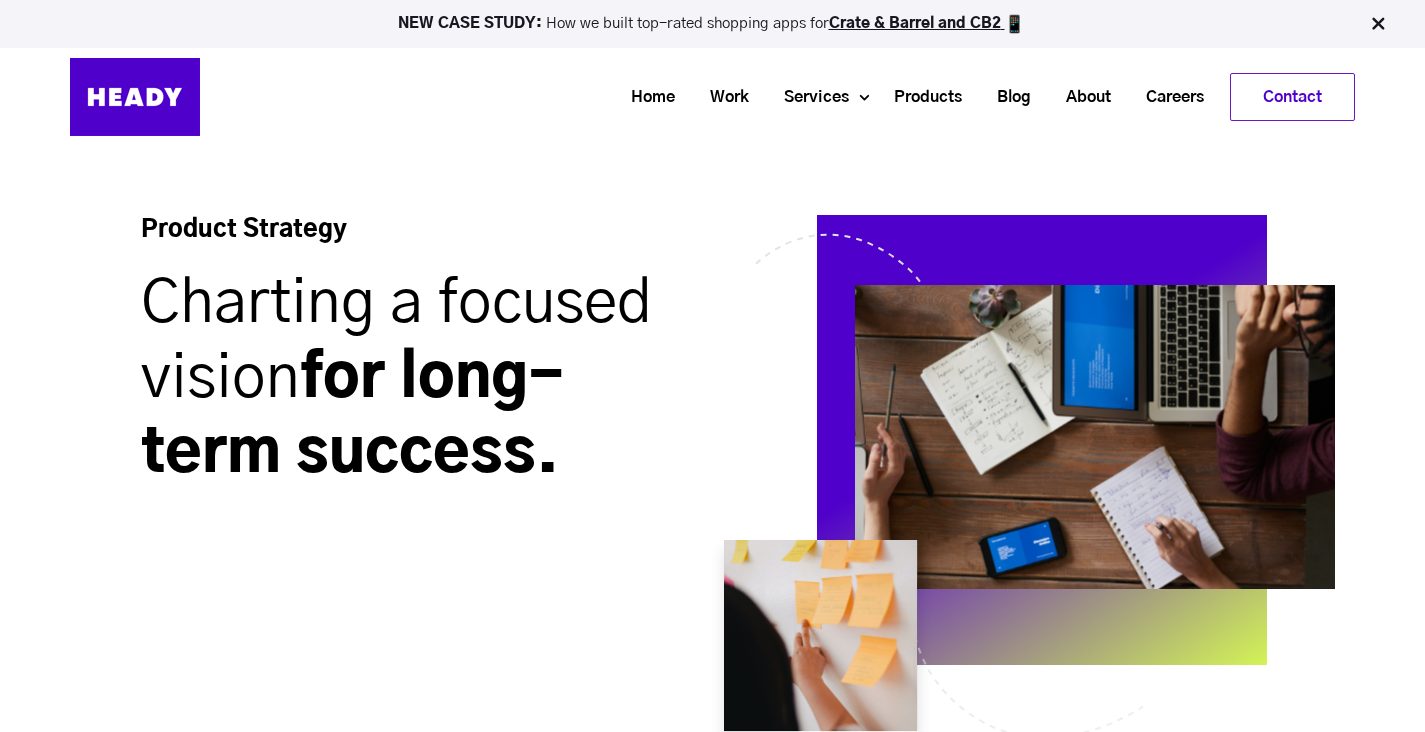 scroll, scrollTop: 0, scrollLeft: 0, axis: both 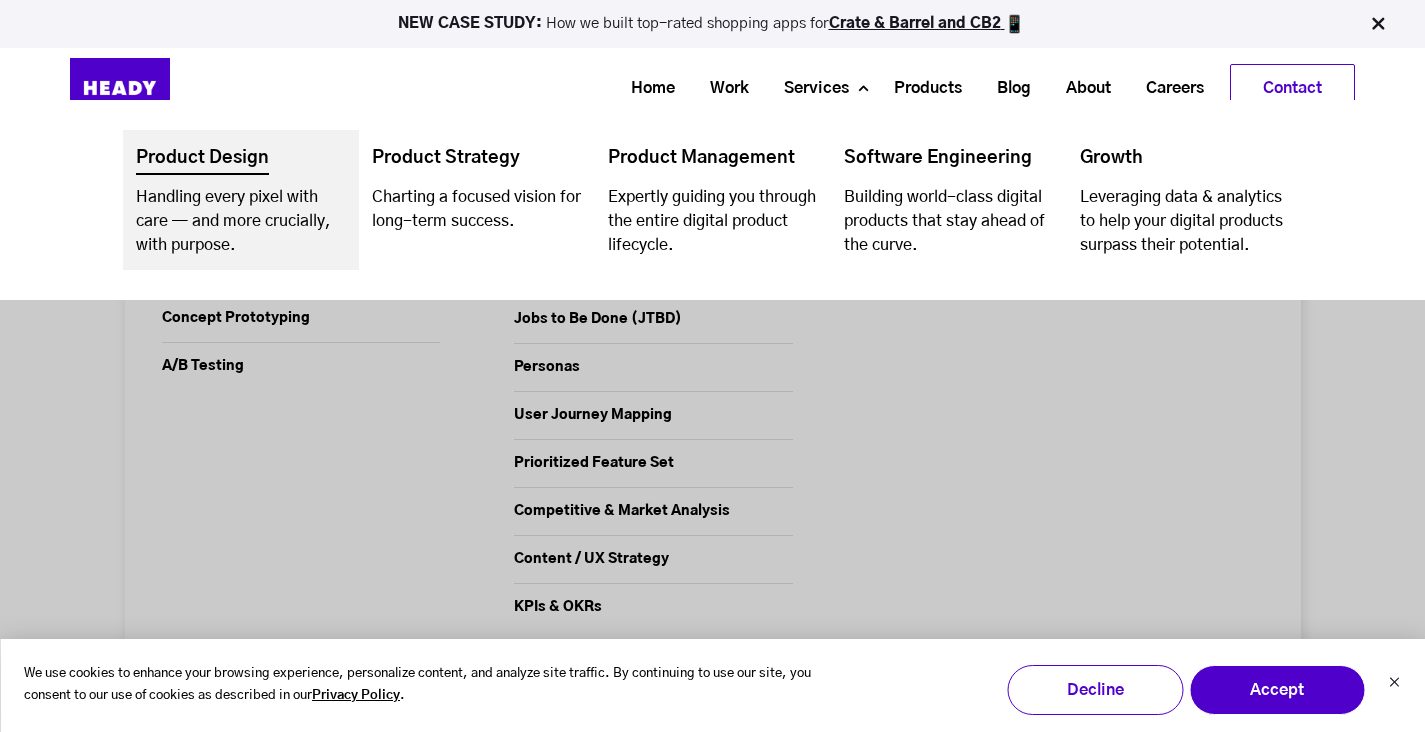 click at bounding box center [241, 200] 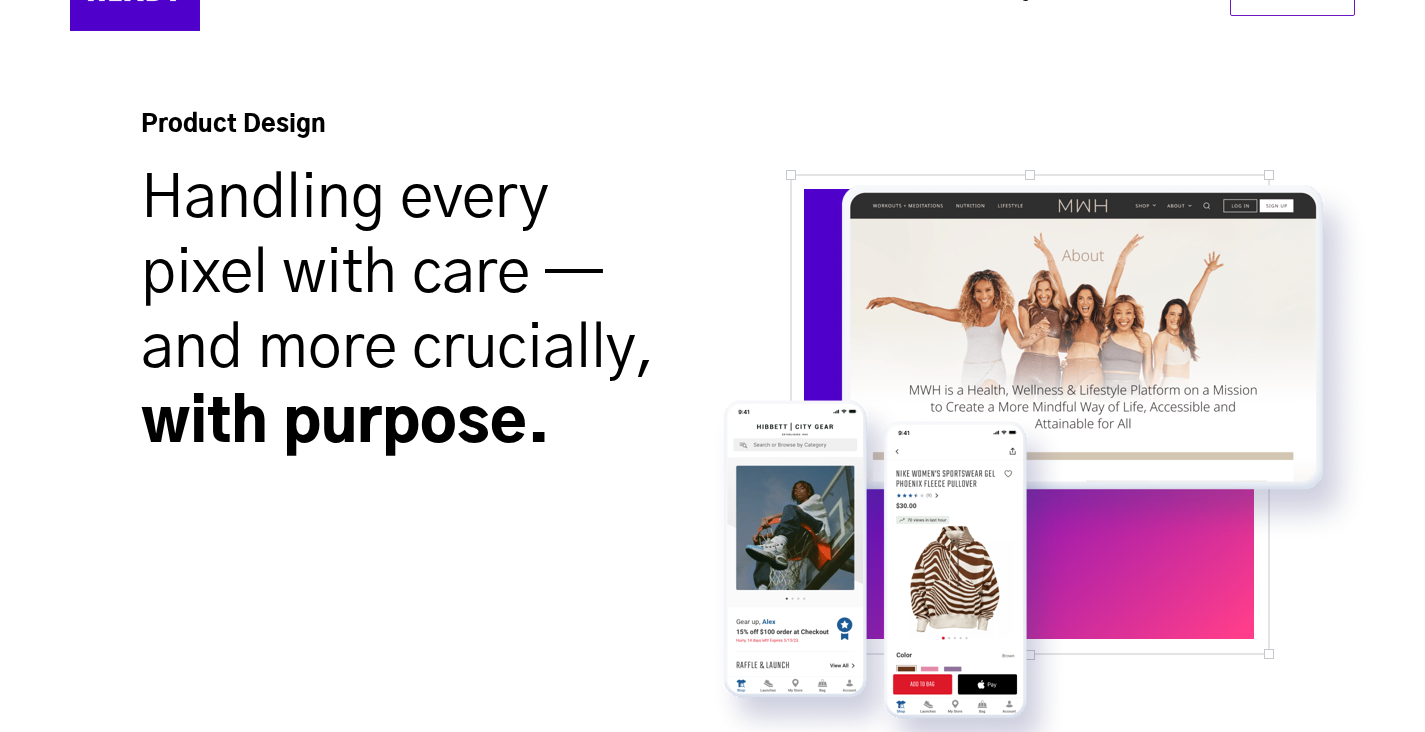 scroll, scrollTop: 156, scrollLeft: 0, axis: vertical 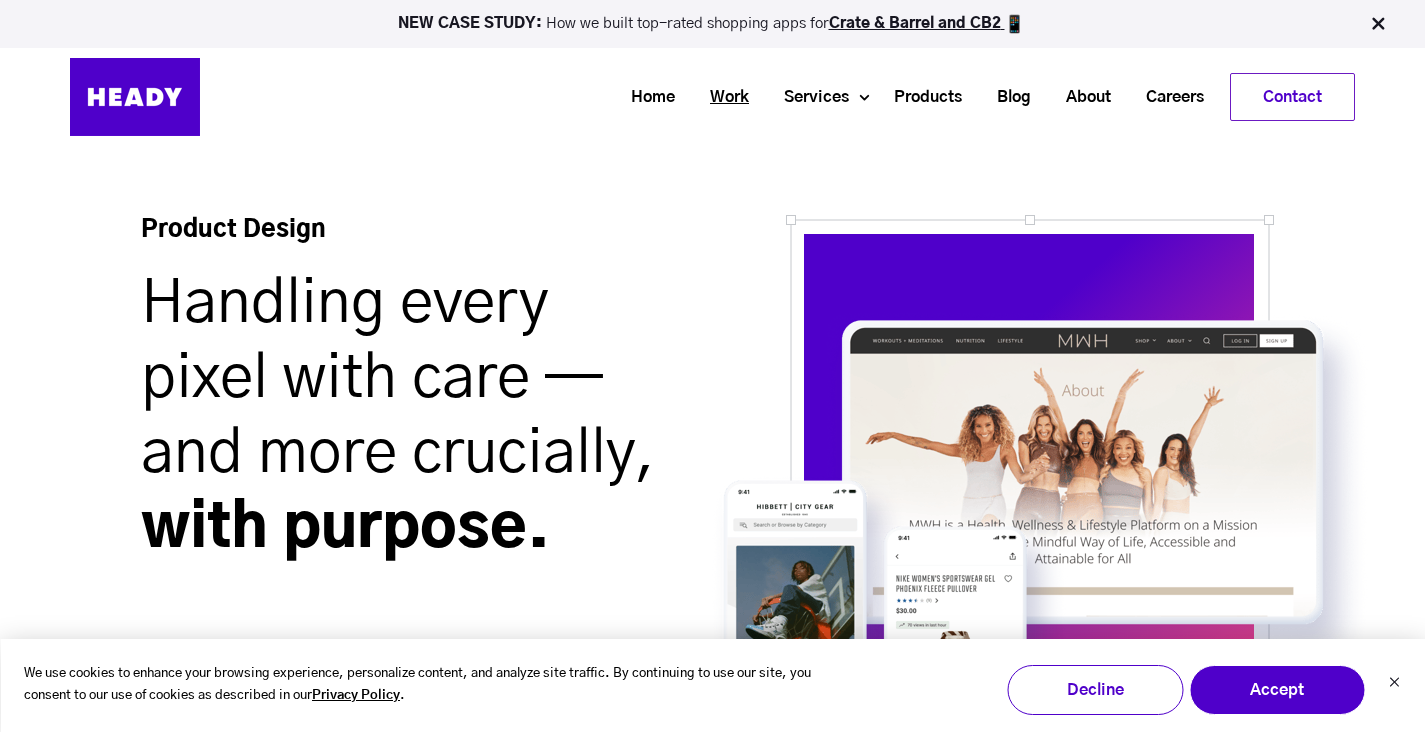 click on "Work" at bounding box center [722, 97] 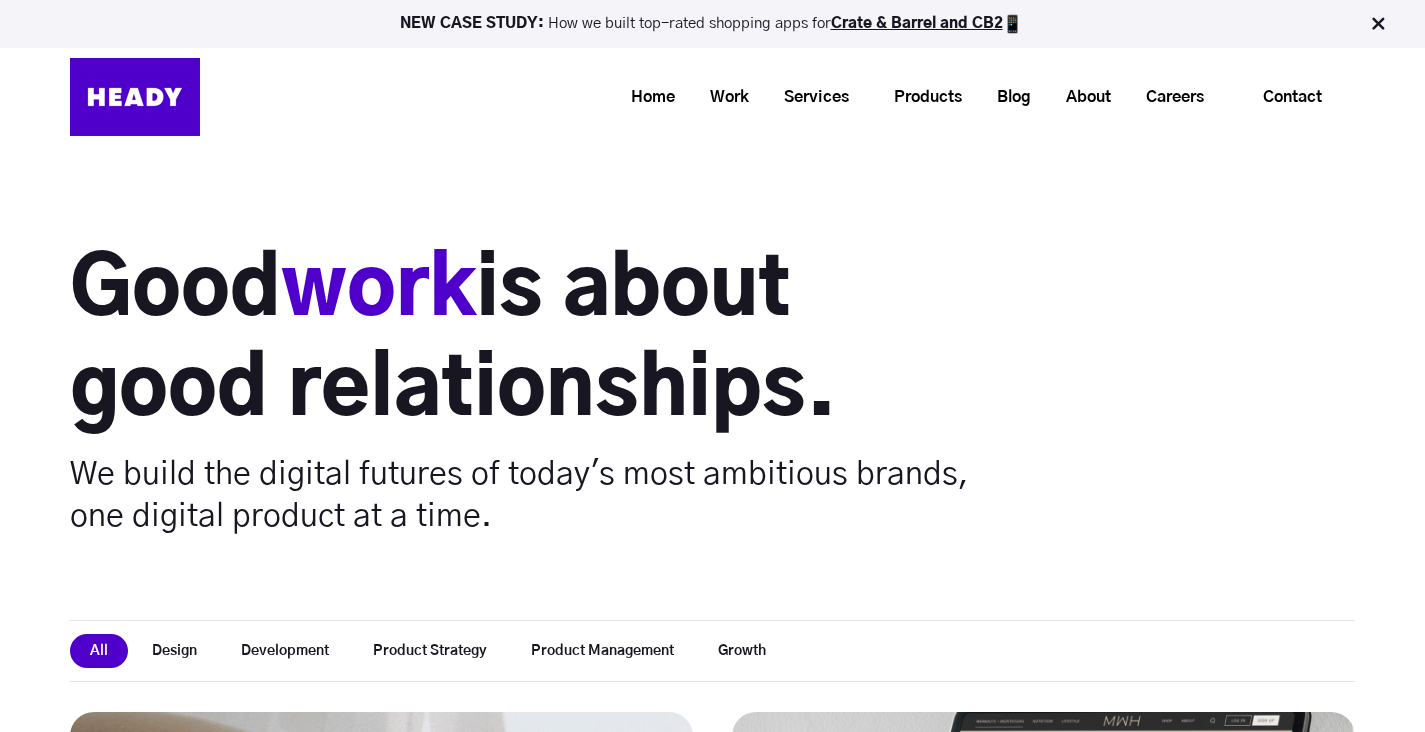 scroll, scrollTop: 0, scrollLeft: 0, axis: both 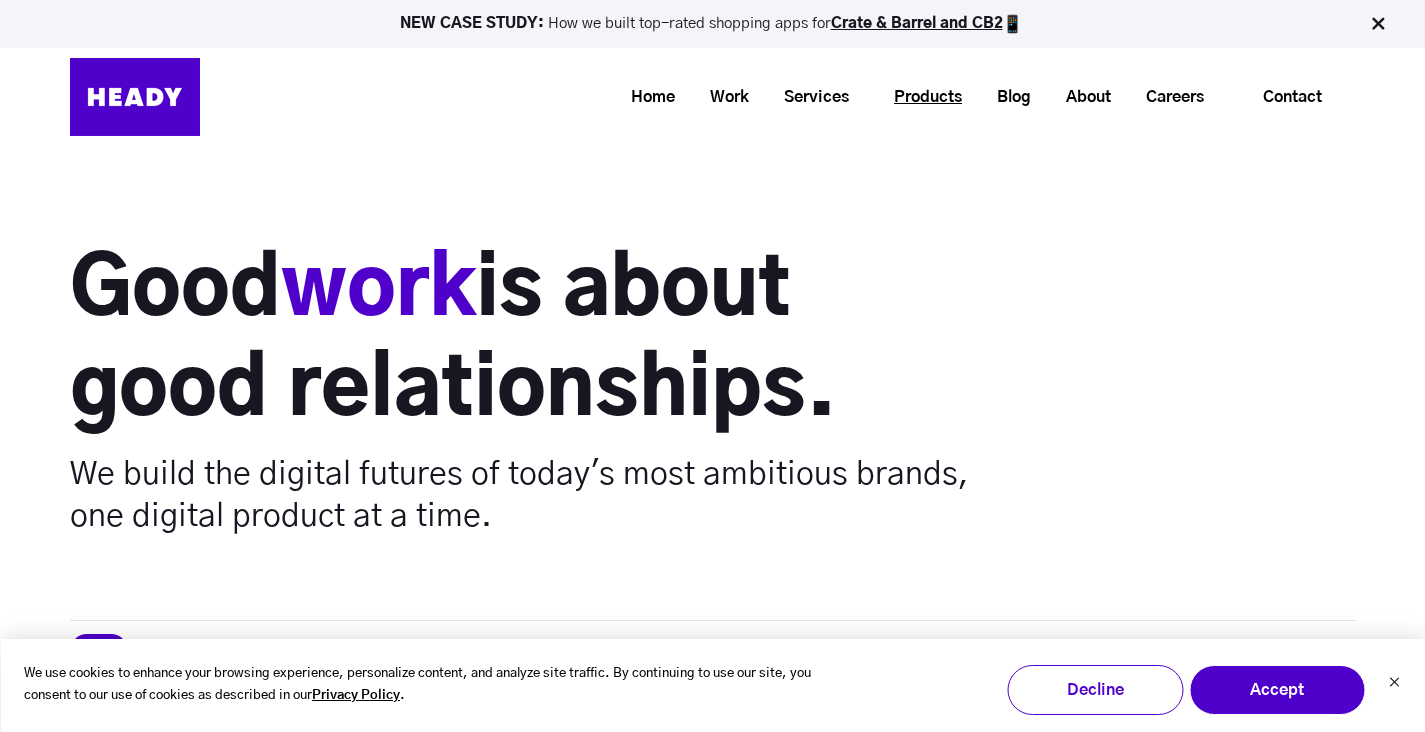 click on "Products" at bounding box center [920, 97] 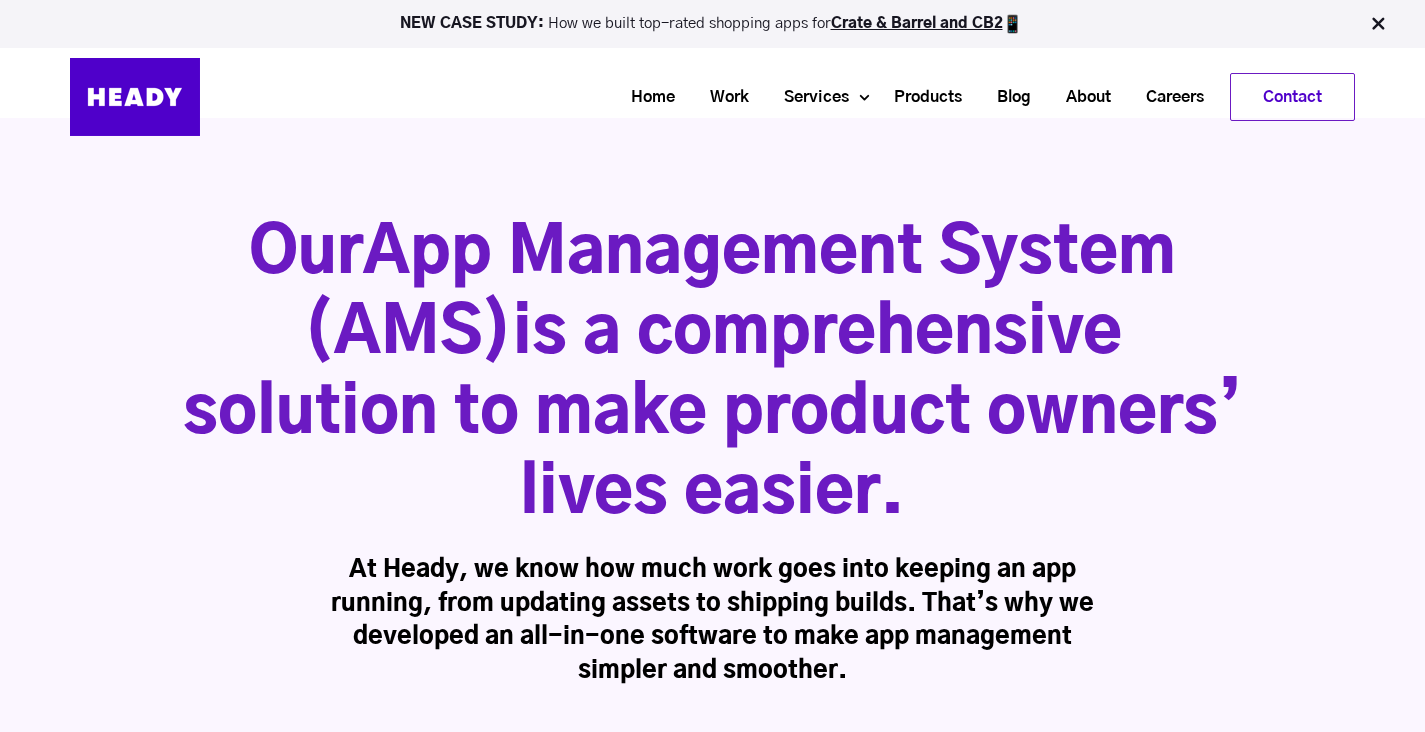 scroll, scrollTop: 0, scrollLeft: 0, axis: both 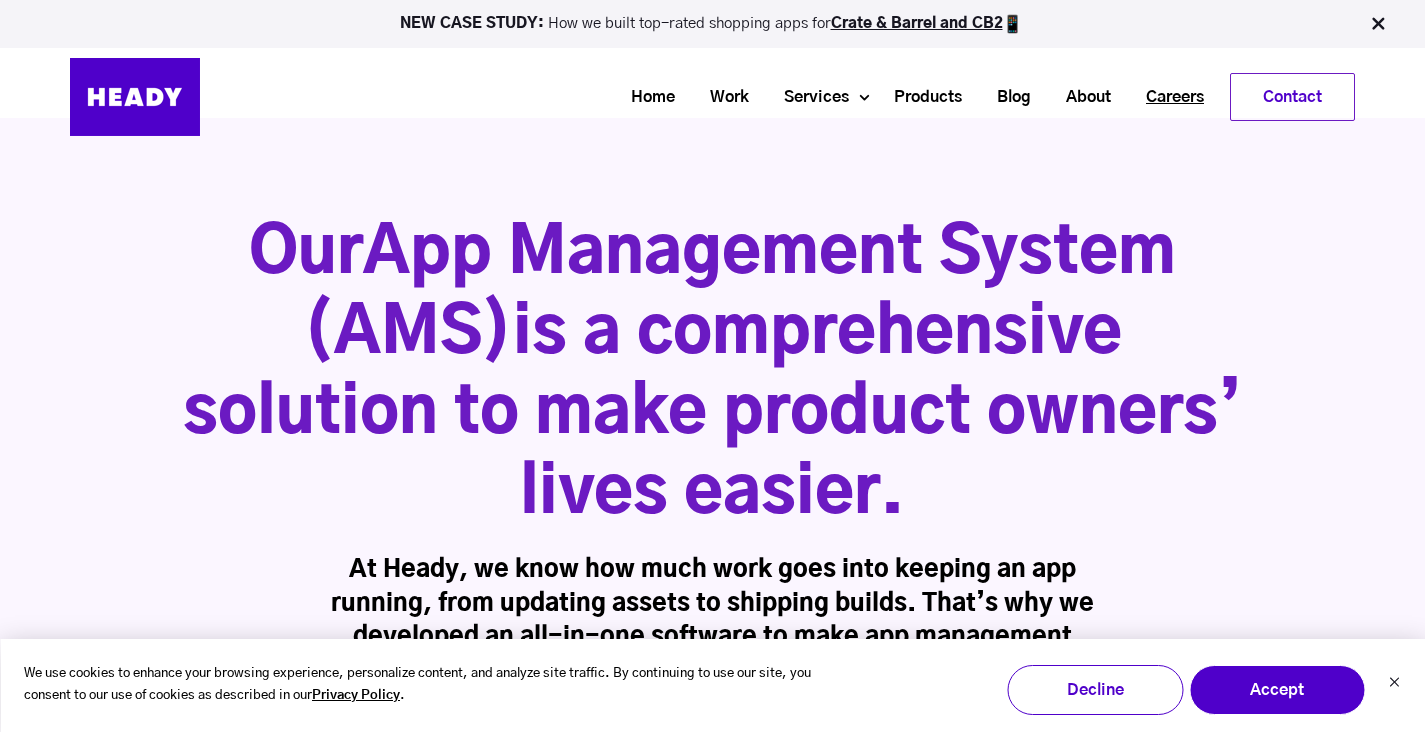 click on "Careers" at bounding box center [1167, 97] 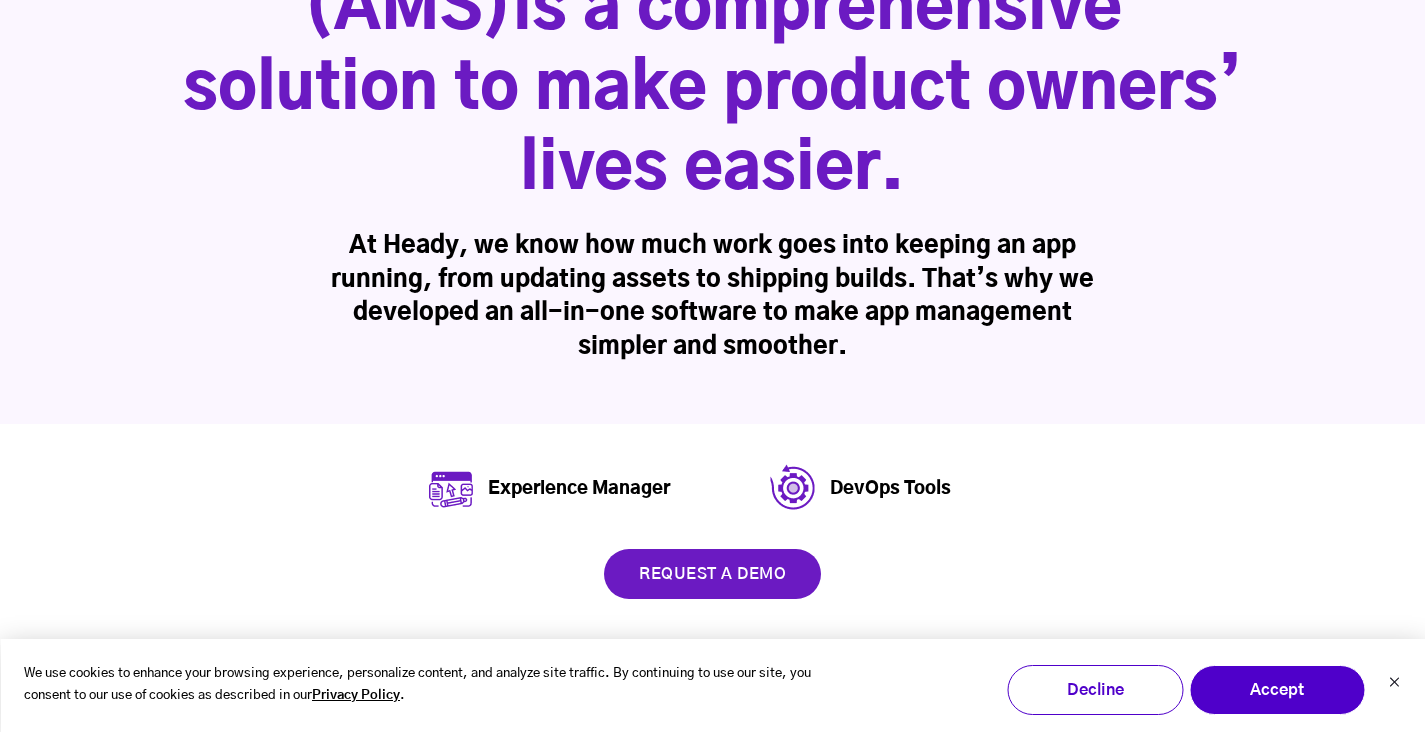 scroll, scrollTop: 0, scrollLeft: 0, axis: both 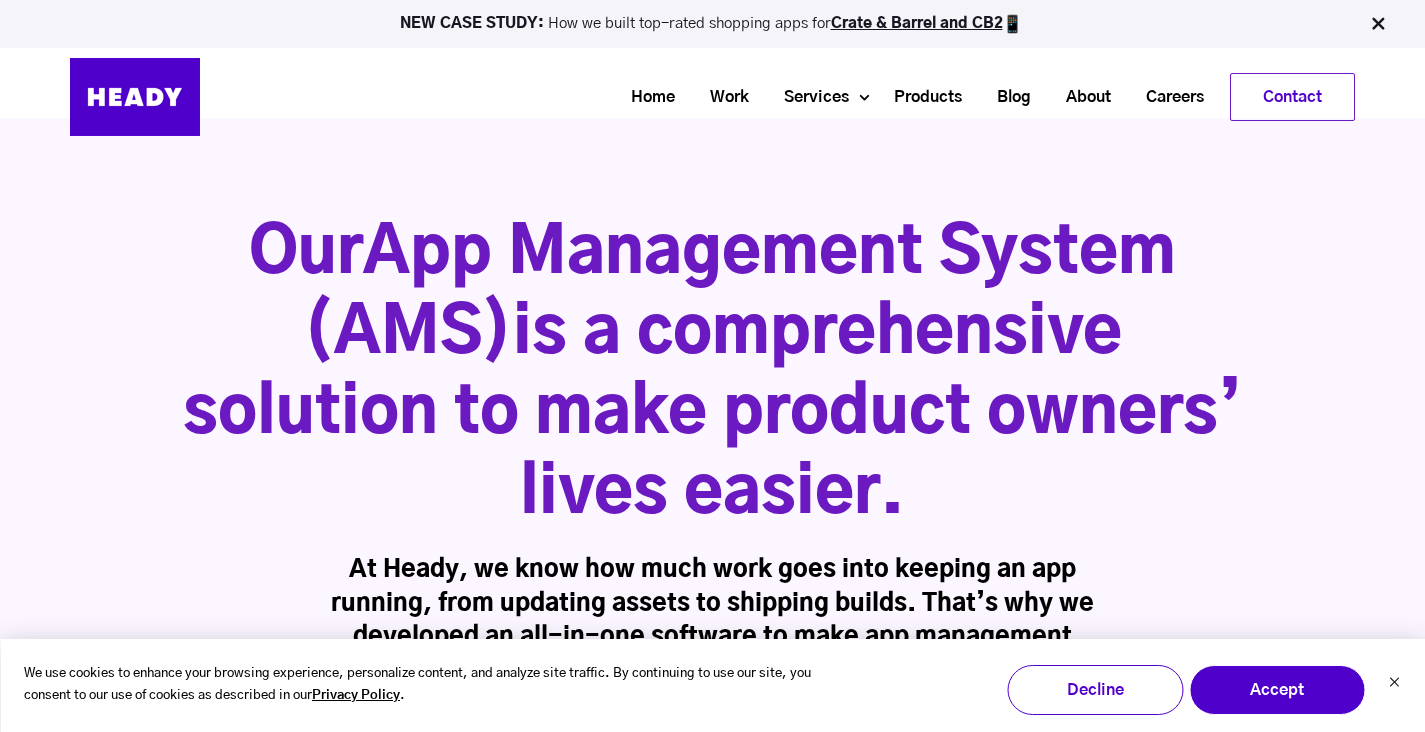 click on "Our  App Management System (AMS)  is a comprehensive solution to make product owners’ lives easier." at bounding box center (713, 374) 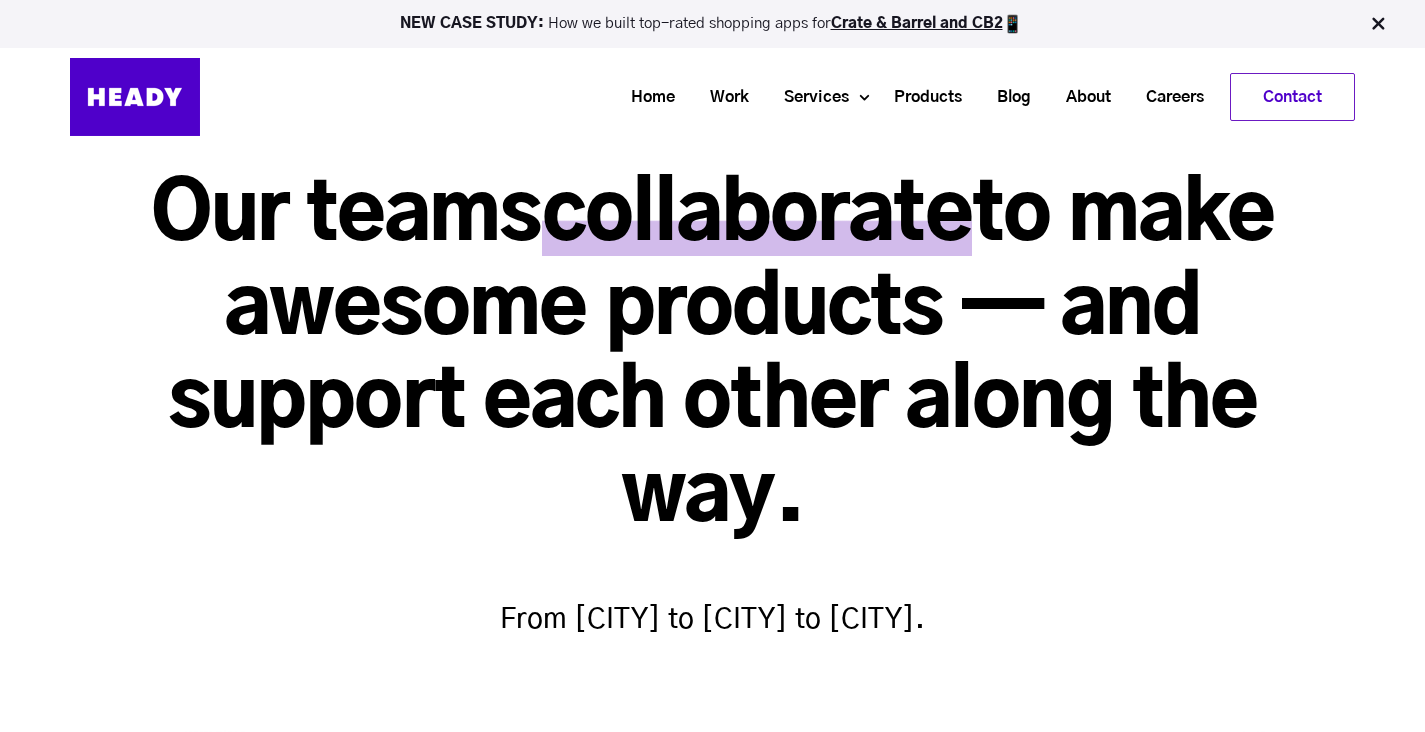 scroll, scrollTop: 0, scrollLeft: 0, axis: both 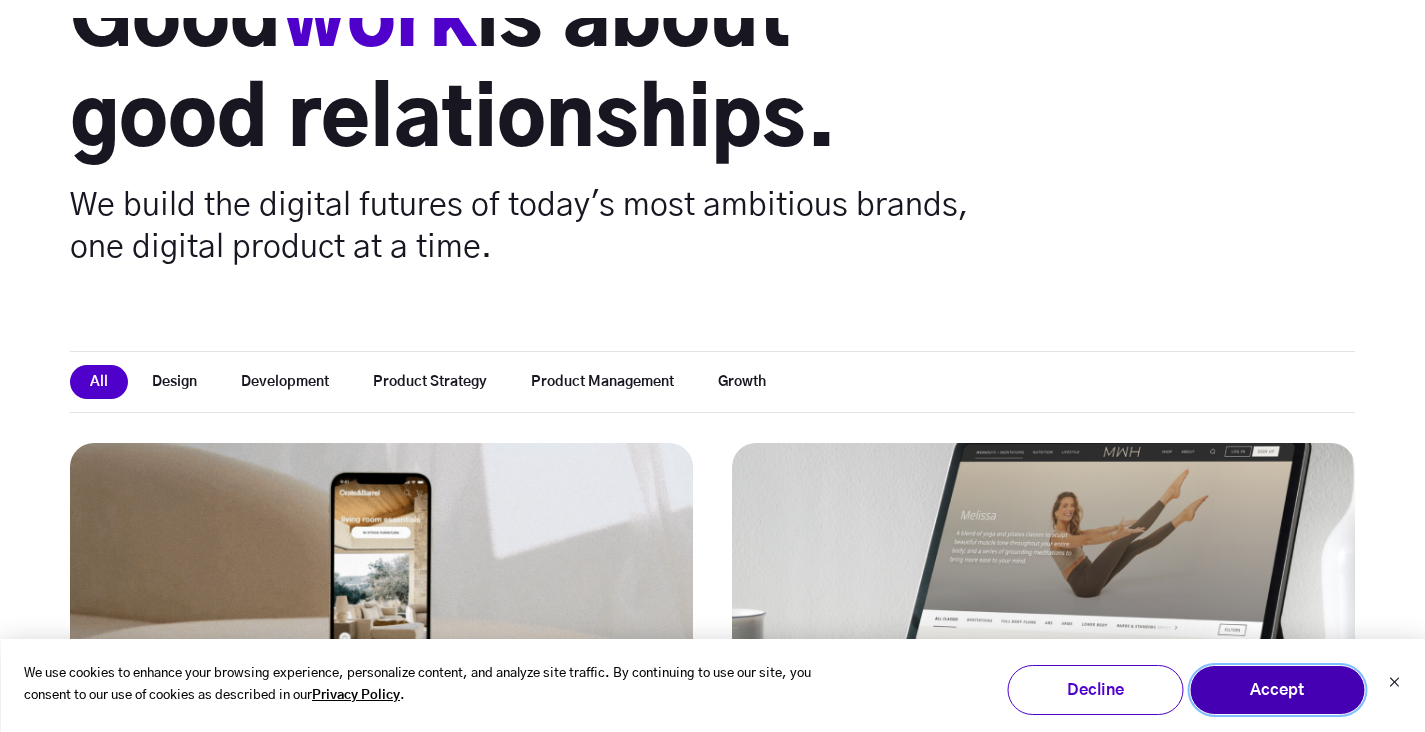 click on "Accept" at bounding box center [1277, 690] 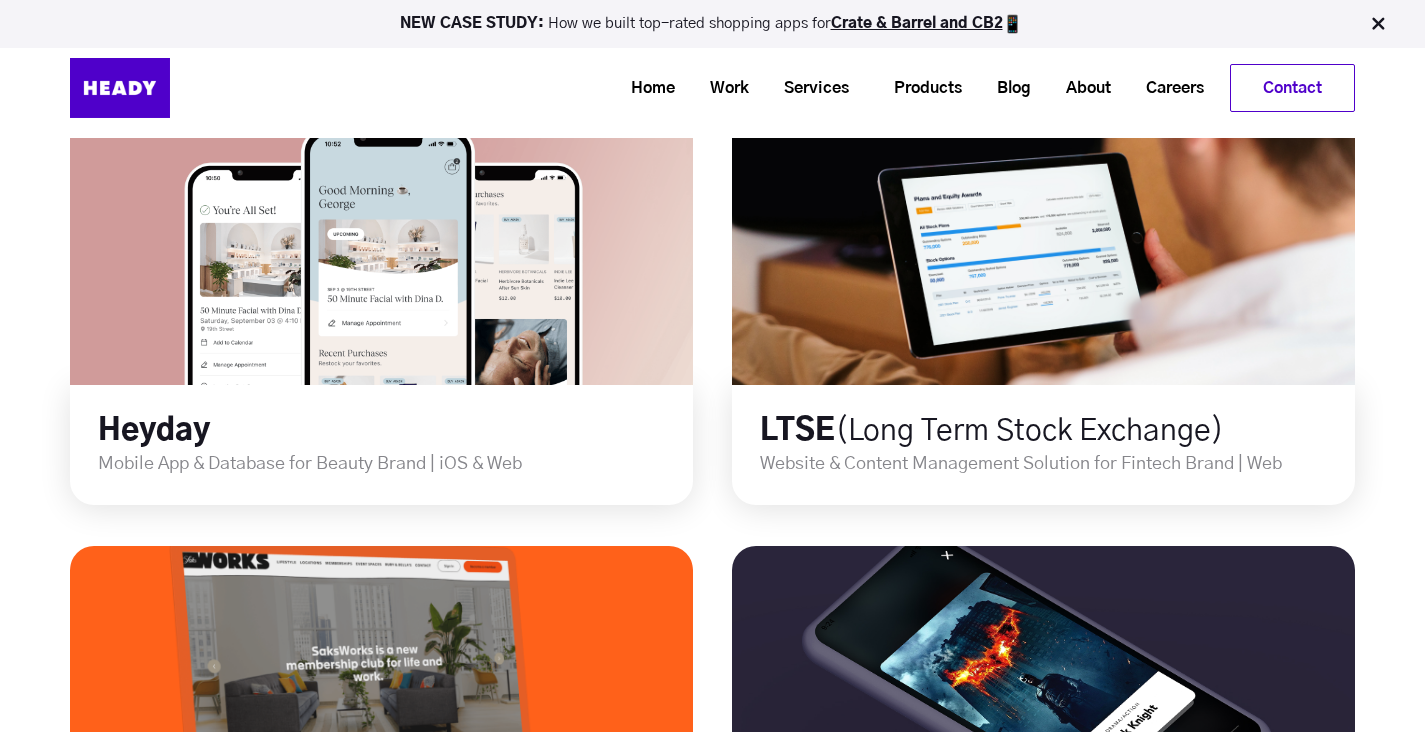 scroll, scrollTop: 0, scrollLeft: 0, axis: both 